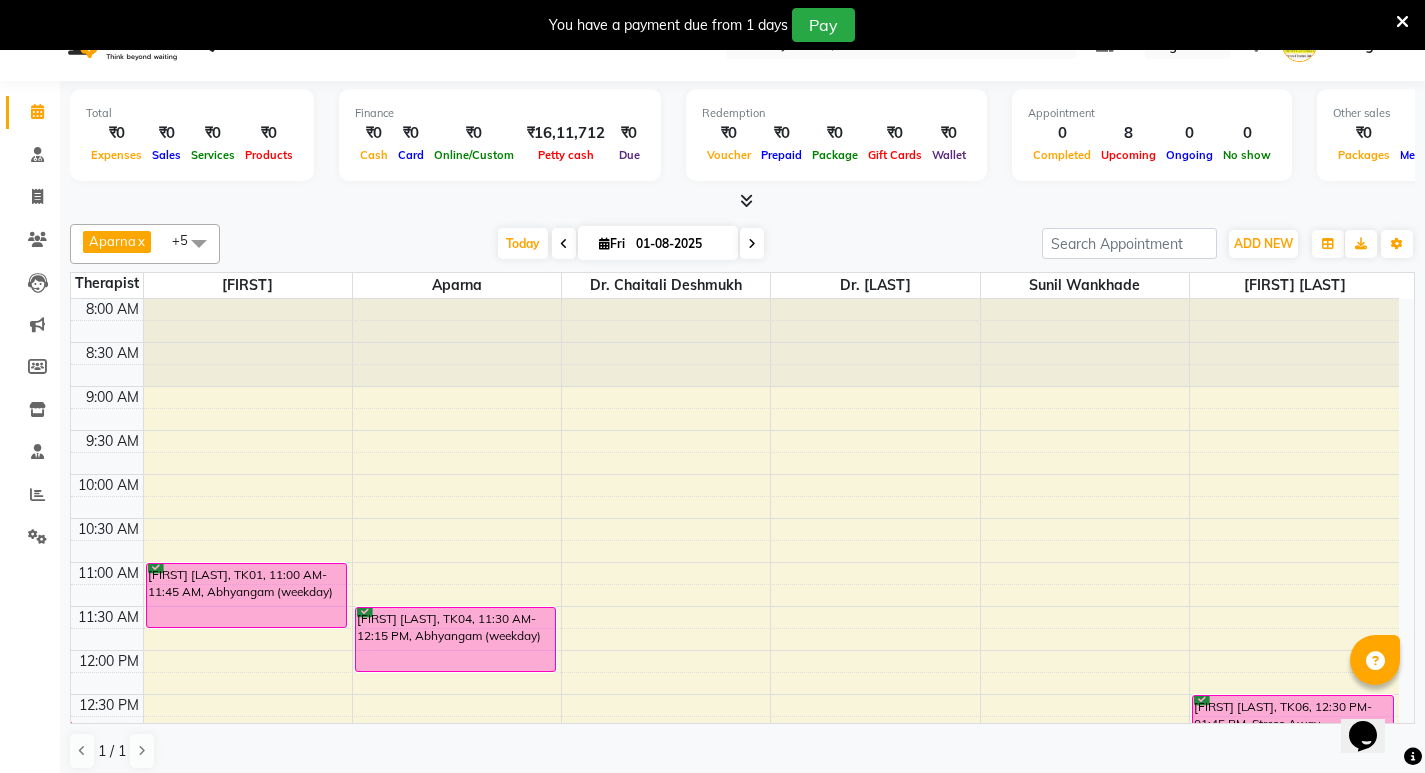 scroll, scrollTop: 0, scrollLeft: 0, axis: both 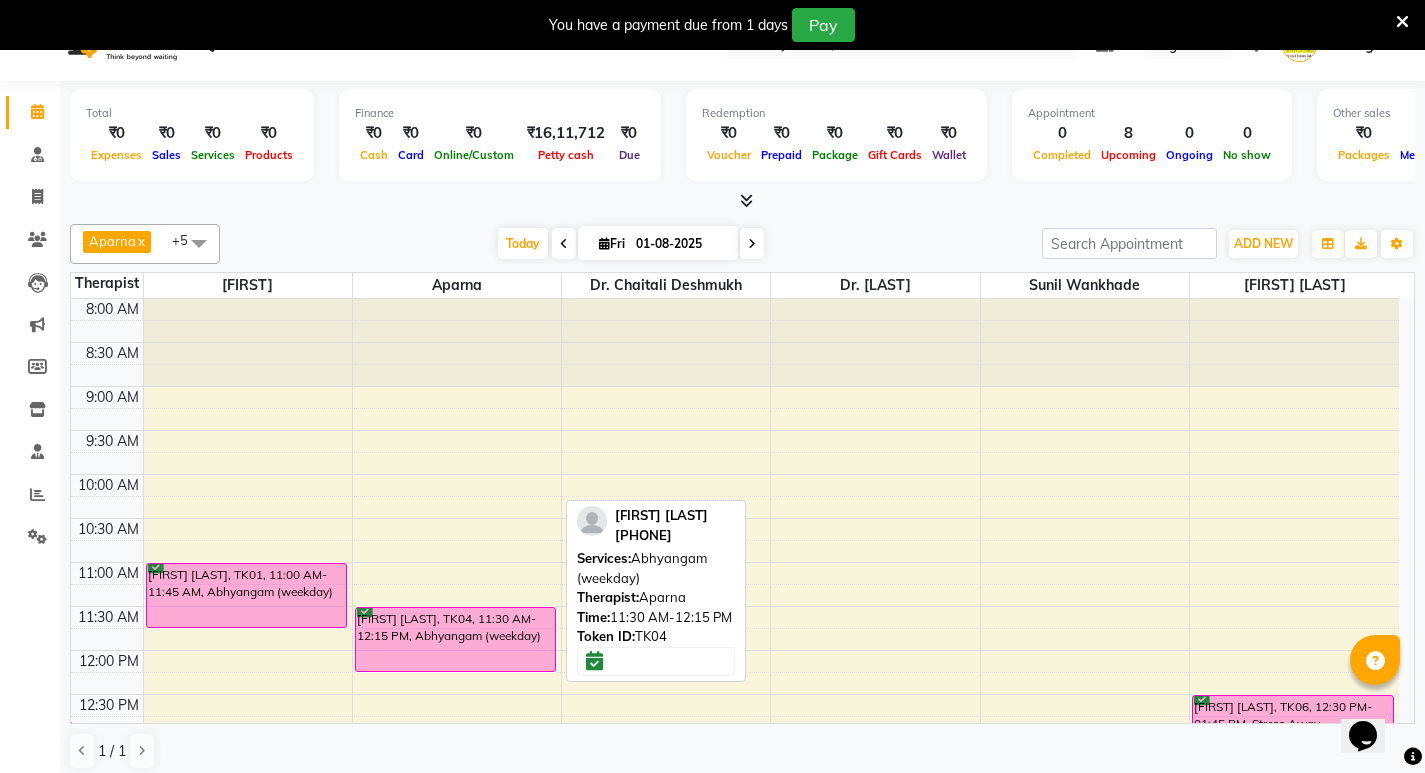 click on "[FIRST] [LAST], TK04, 11:30 AM-12:15 PM, Abhyangam  (weekday)" at bounding box center (455, 639) 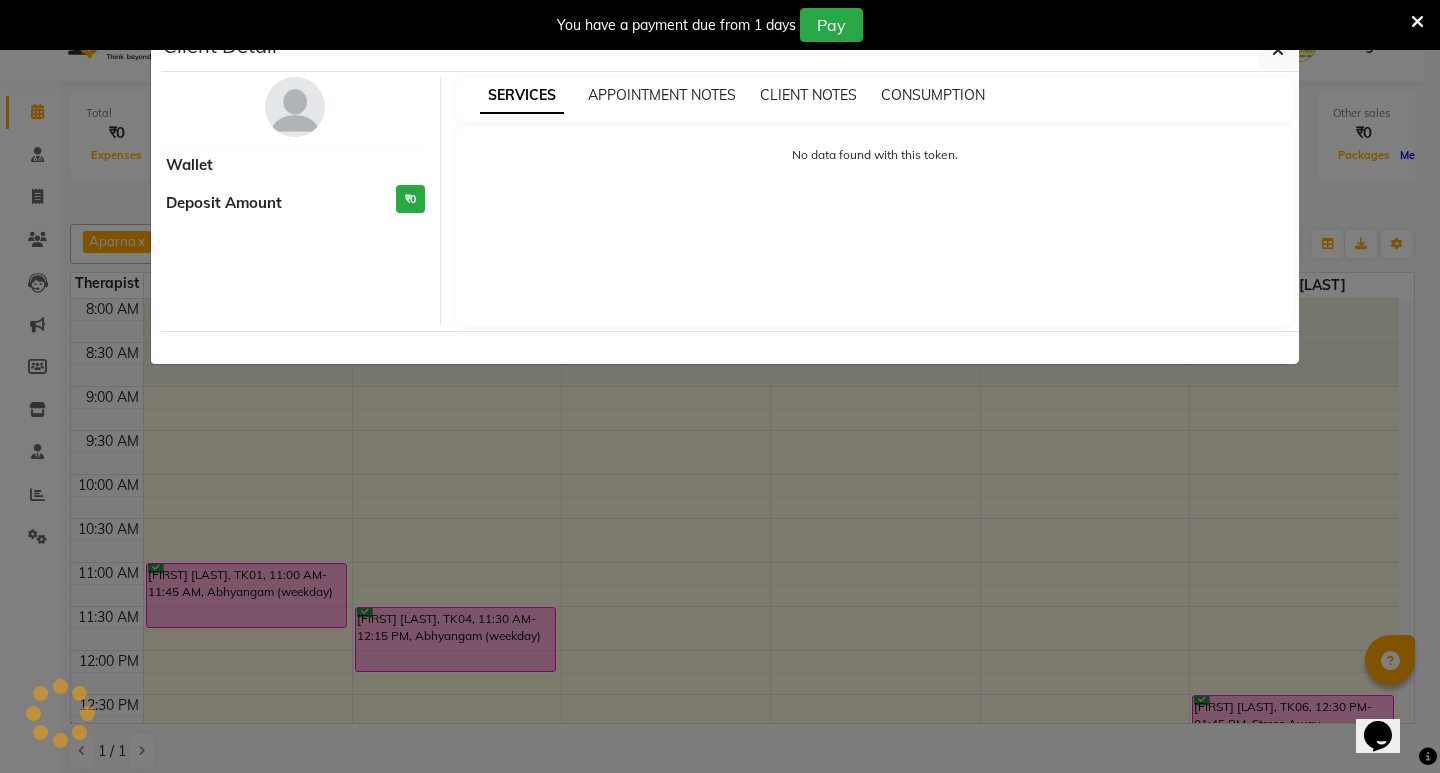 select on "6" 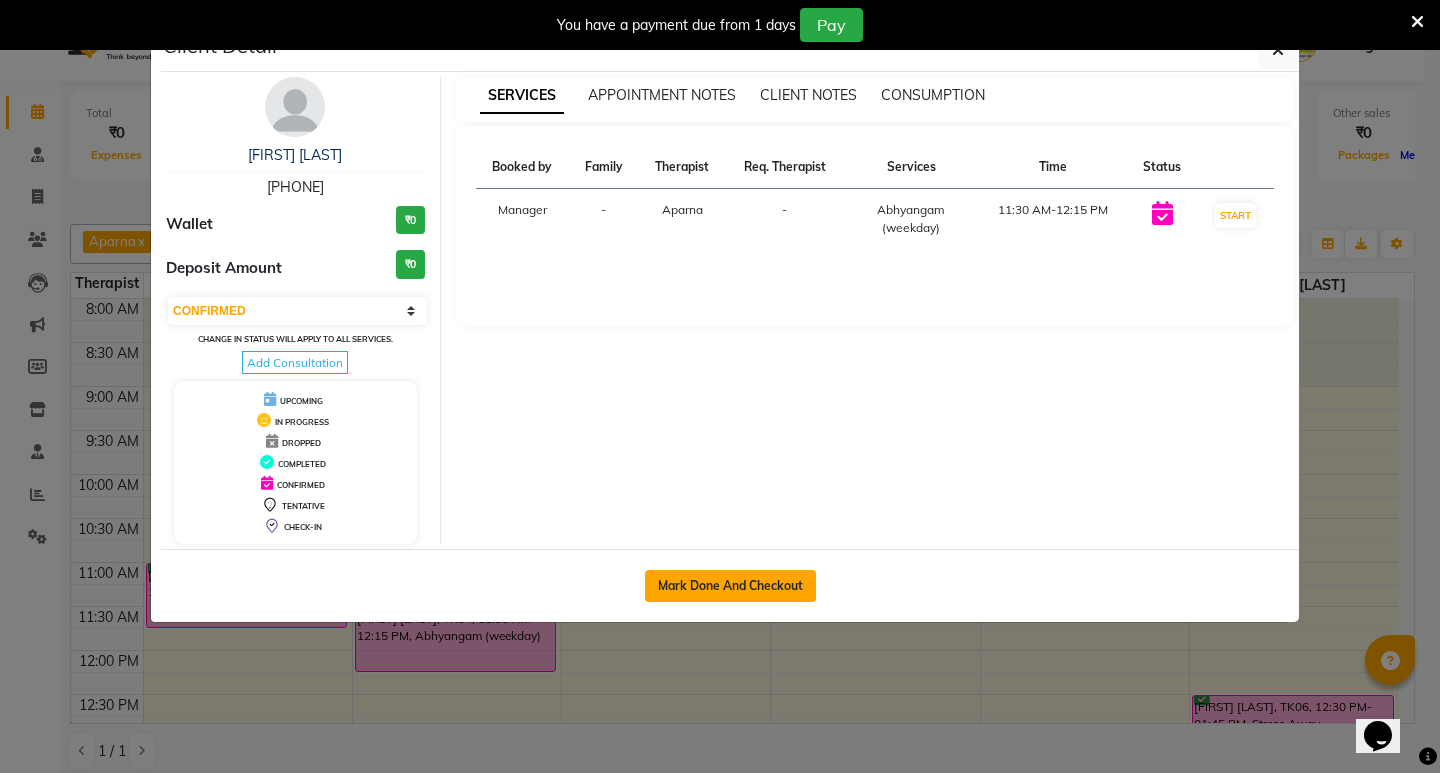 click on "Mark Done And Checkout" 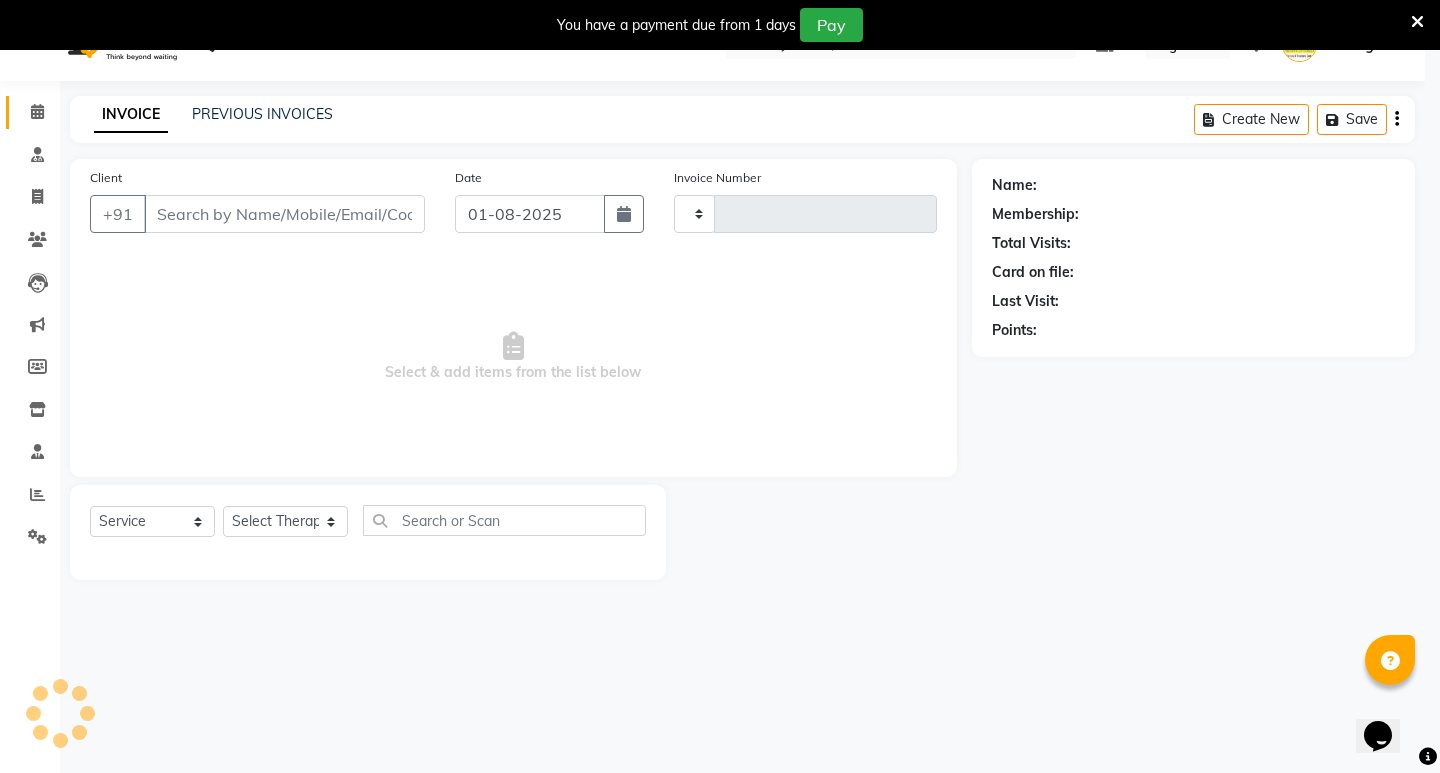 select on "3" 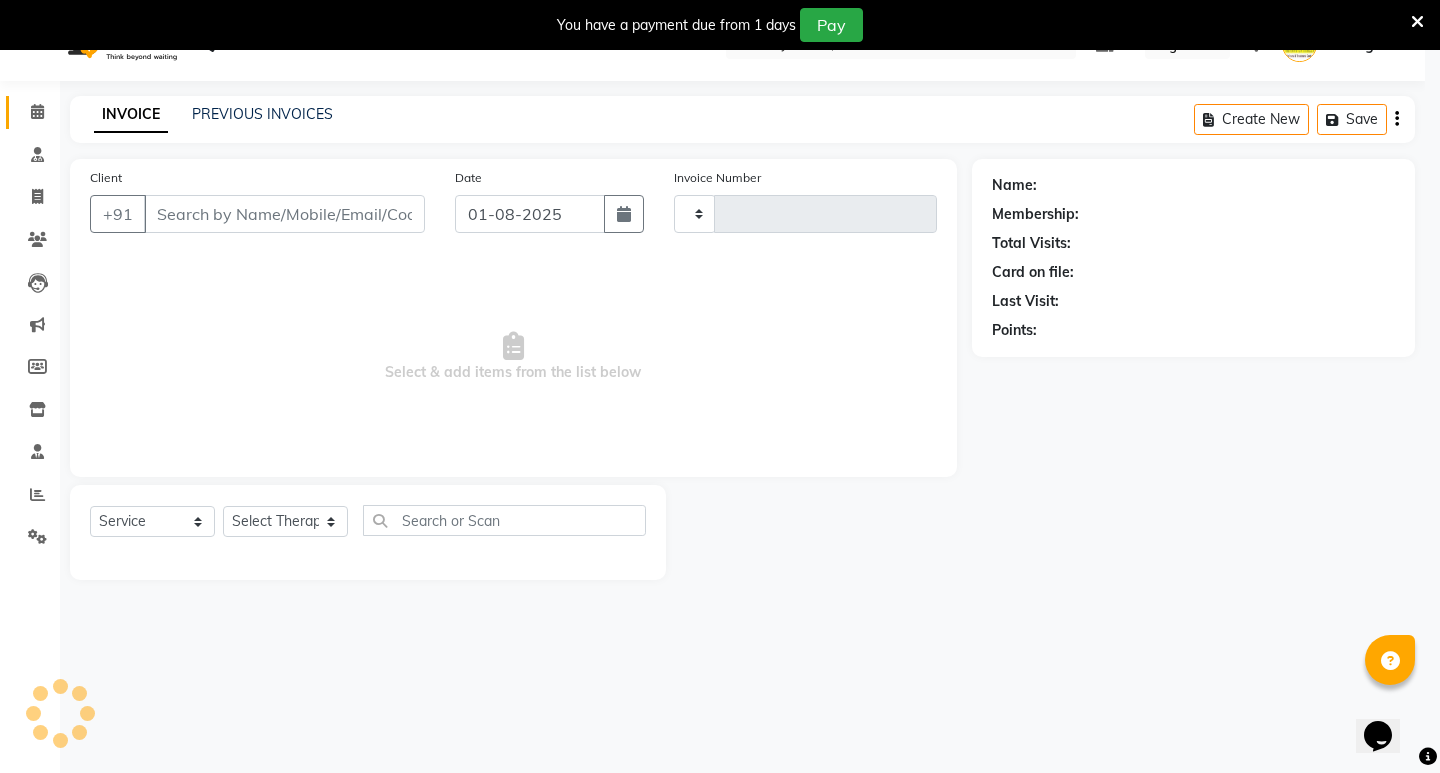 type on "0587" 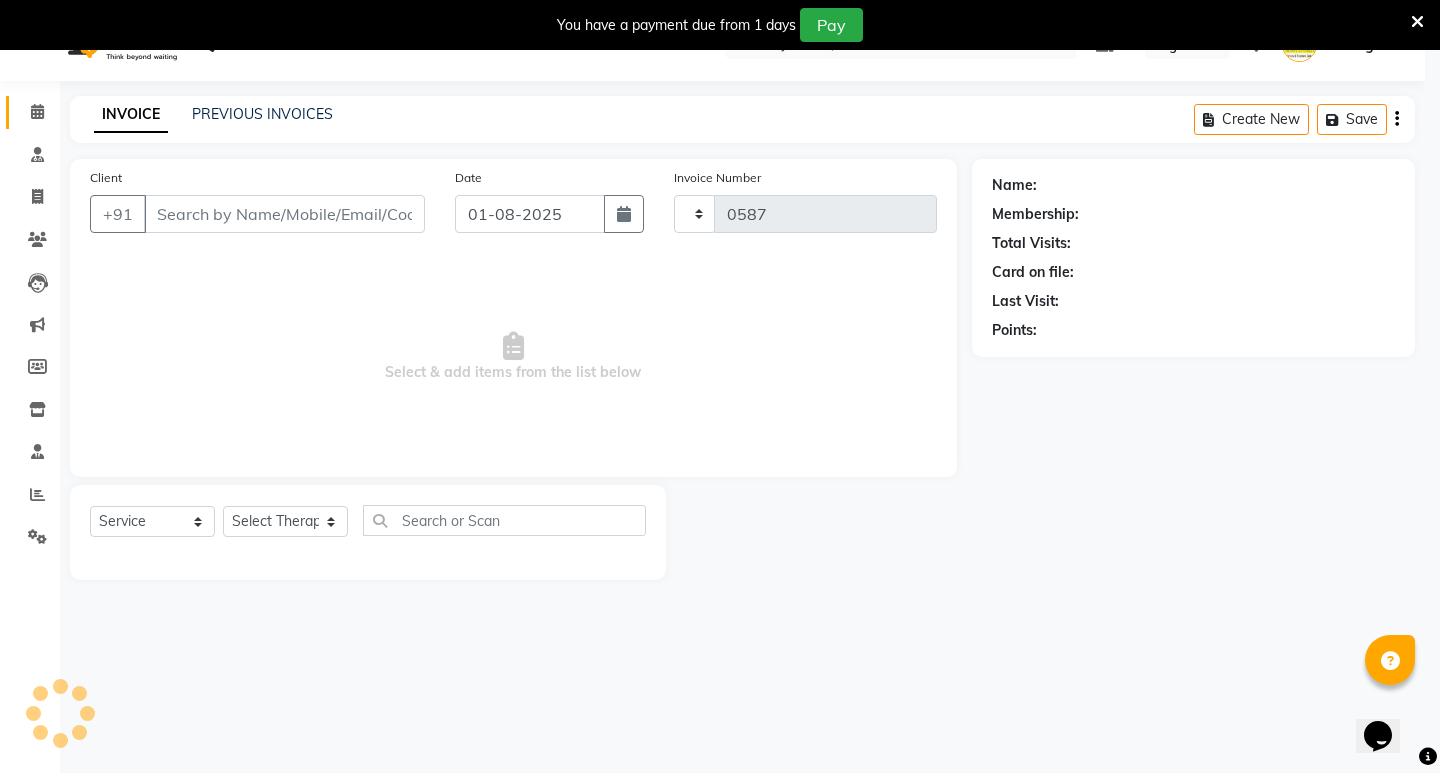 select on "6818" 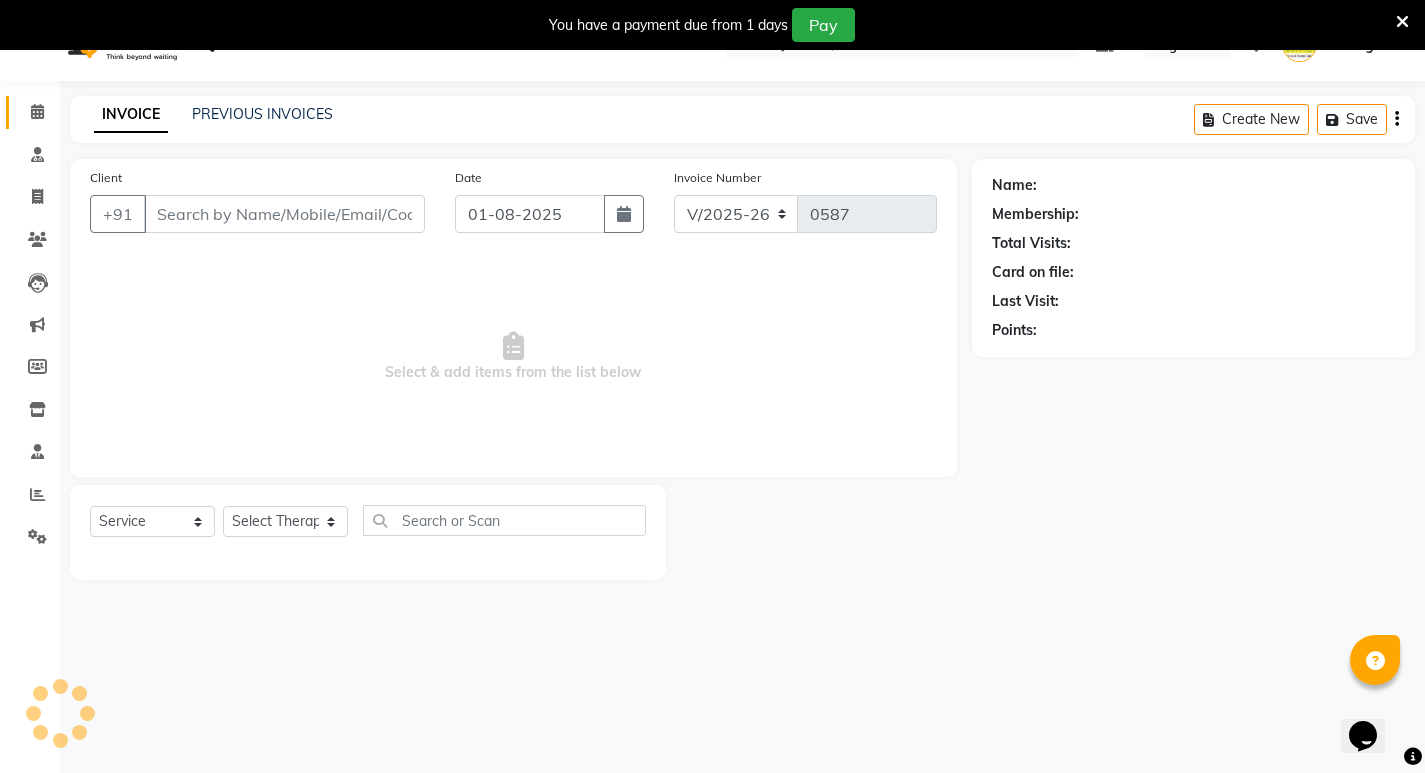 type on "[PHONE]" 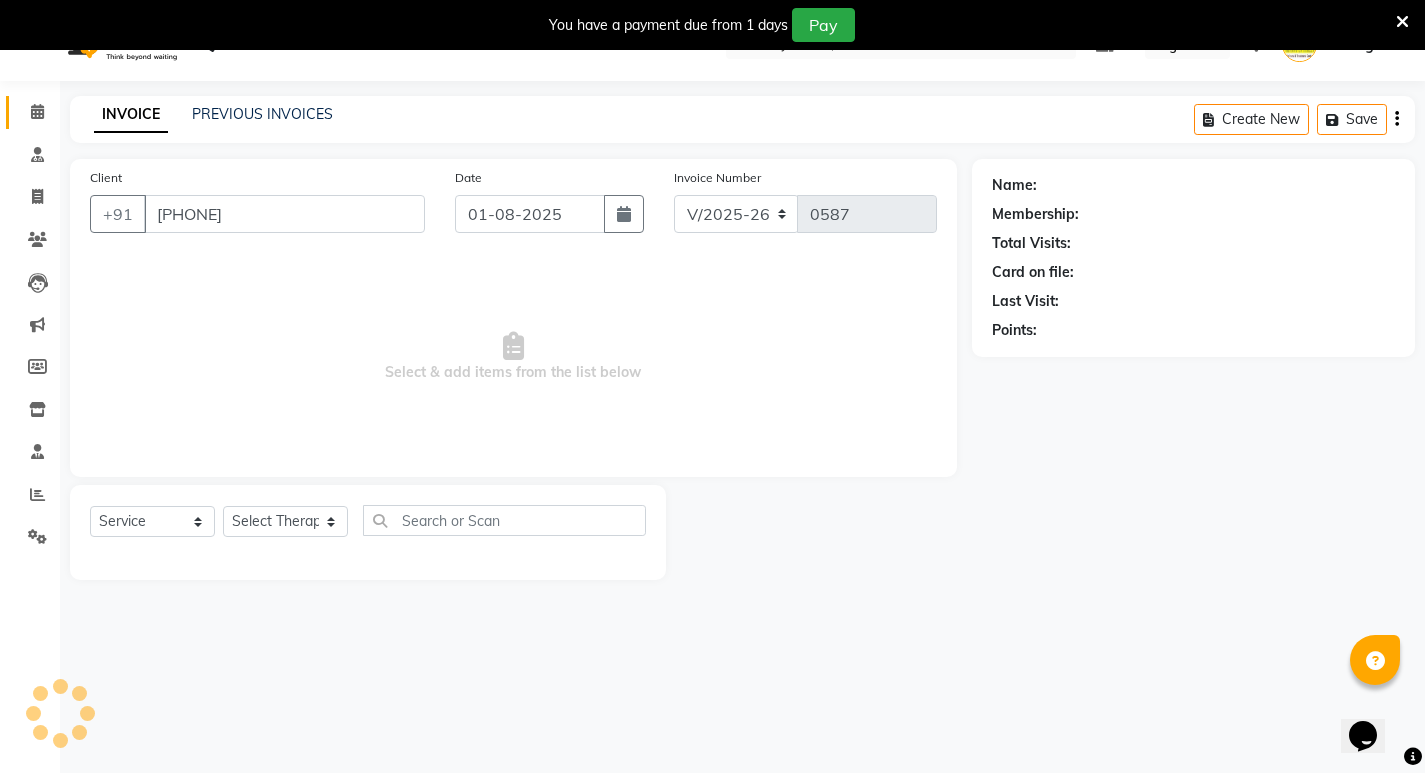 select on "53451" 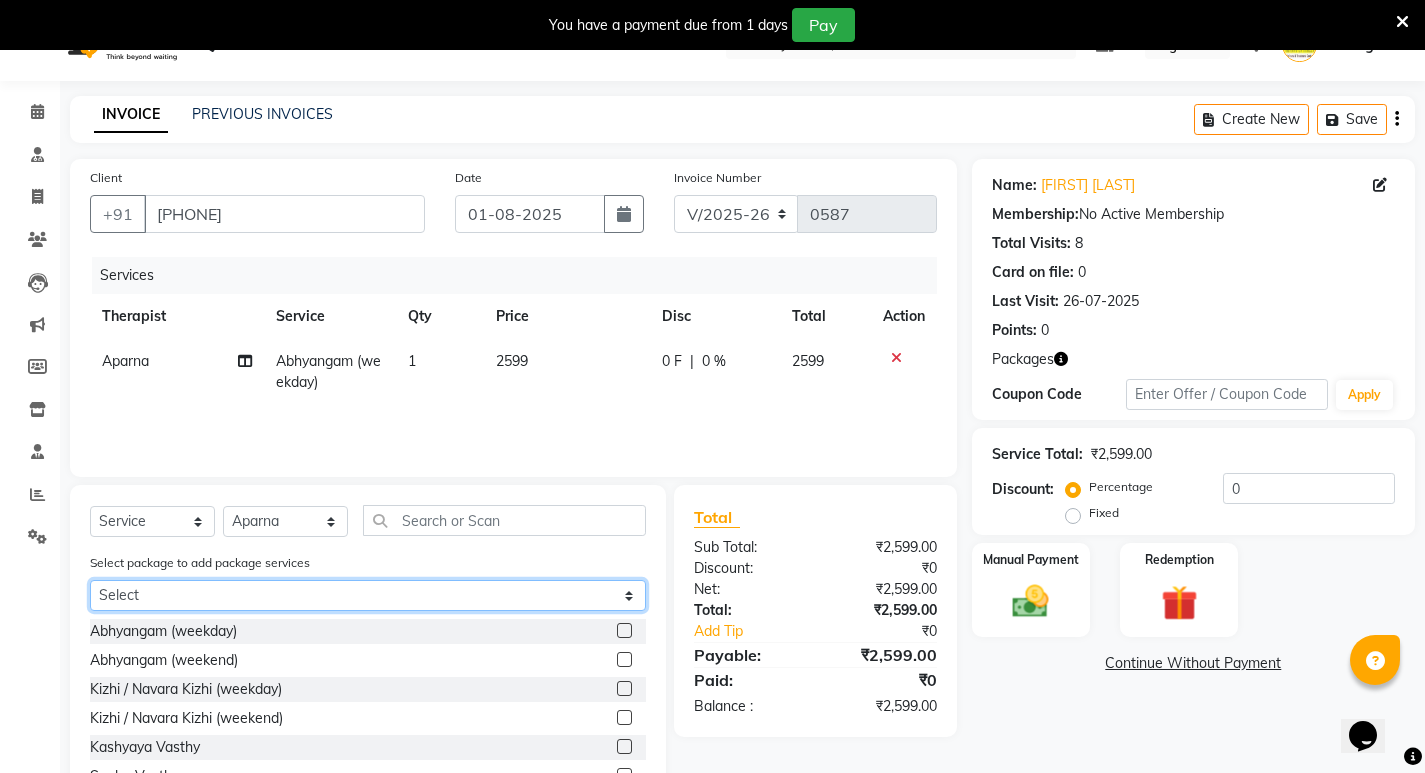 click on "Select Abhayagam 60 Abhayagam 70" 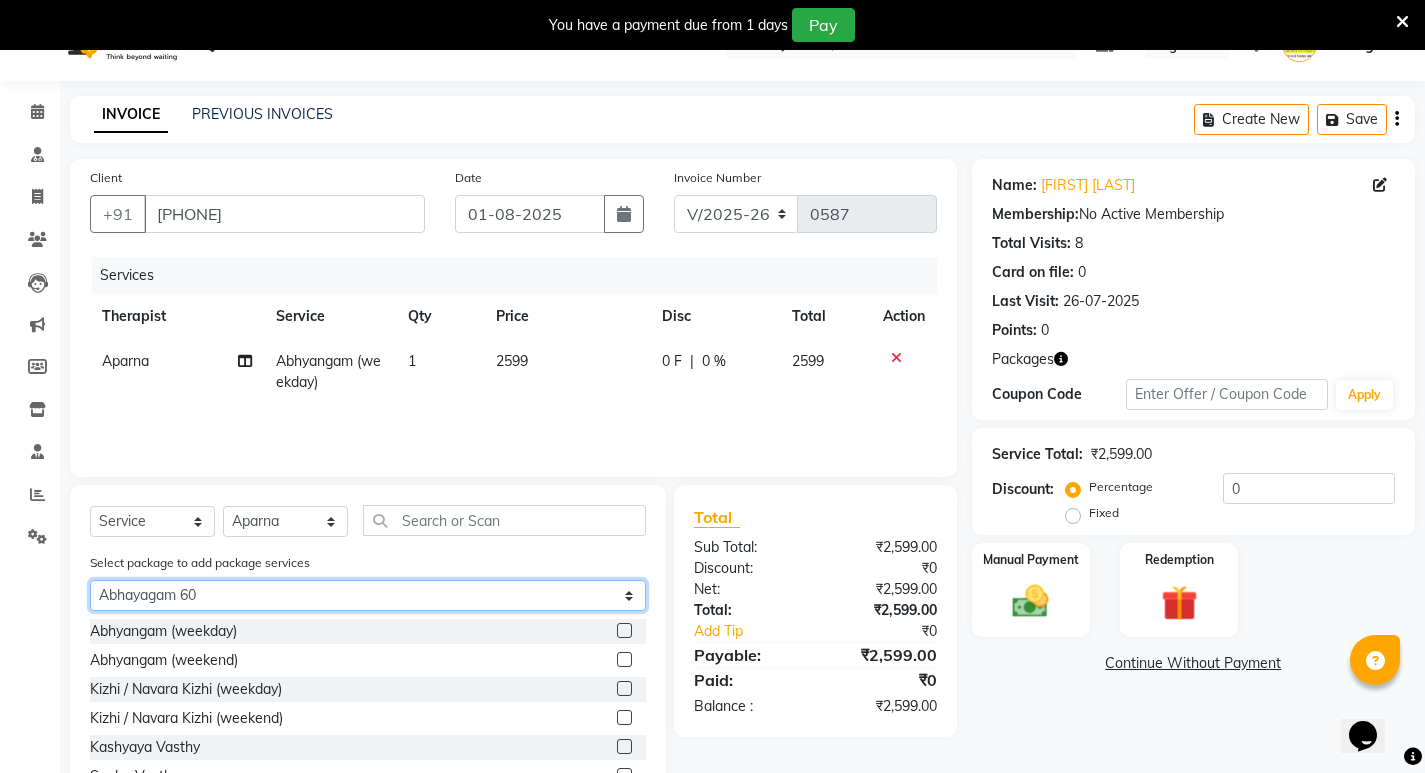click on "Select Abhayagam 60 Abhayagam 70" 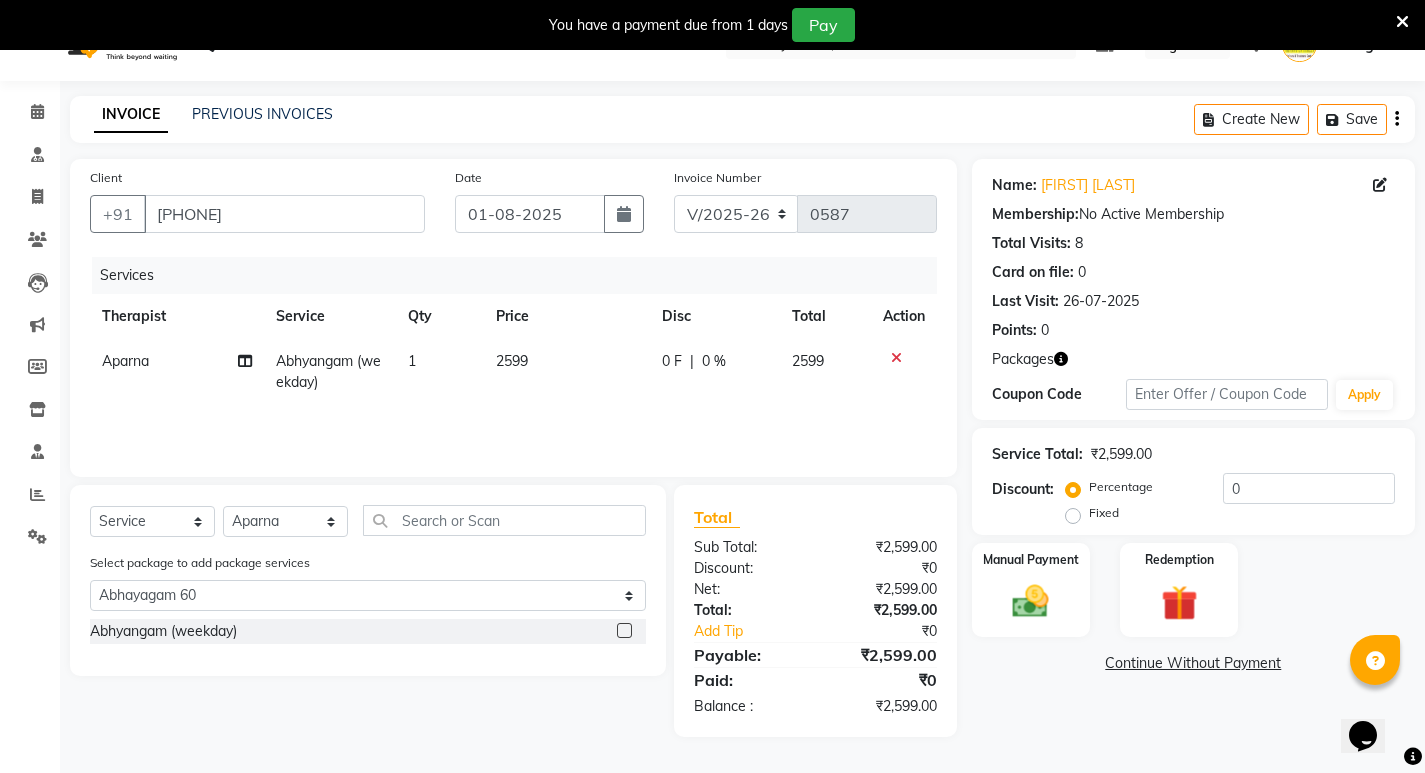 click 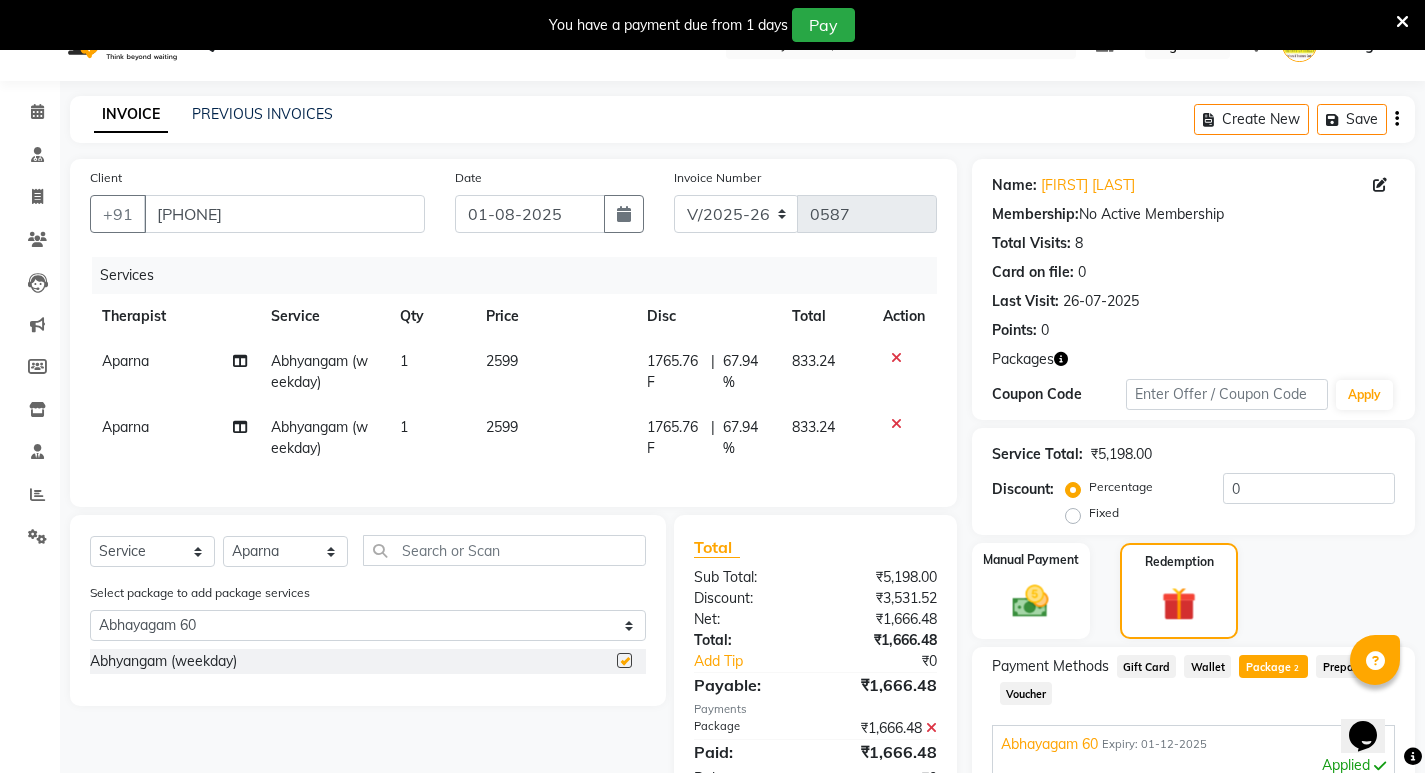checkbox on "false" 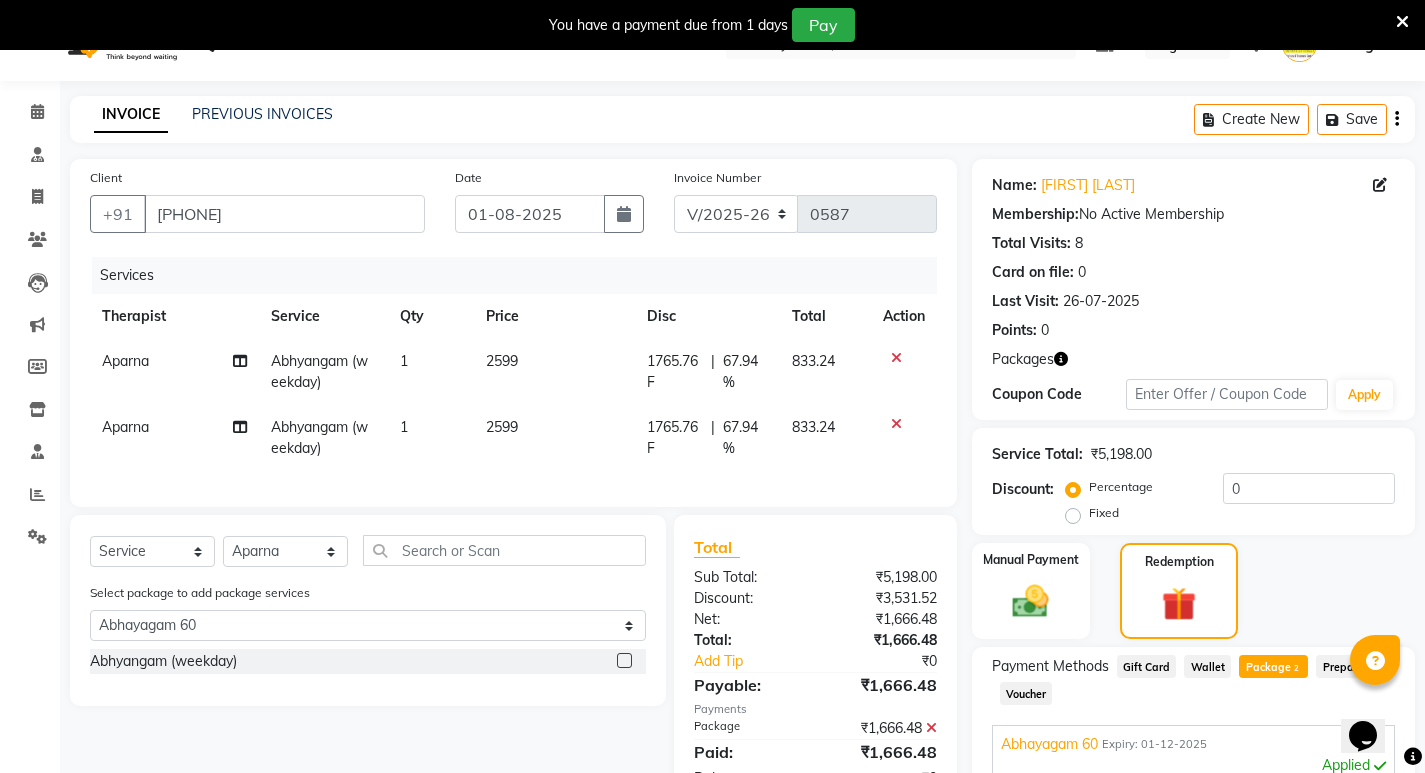click 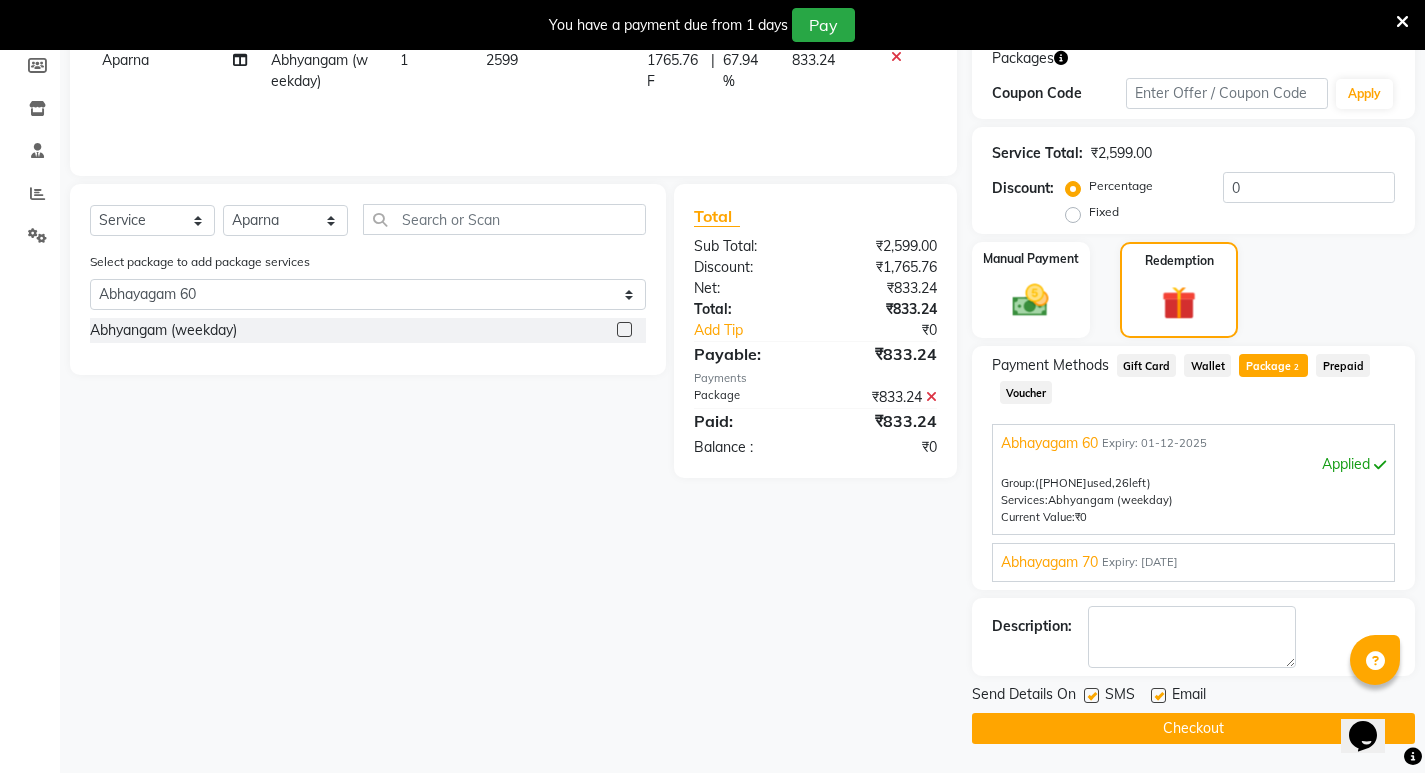 scroll, scrollTop: 343, scrollLeft: 0, axis: vertical 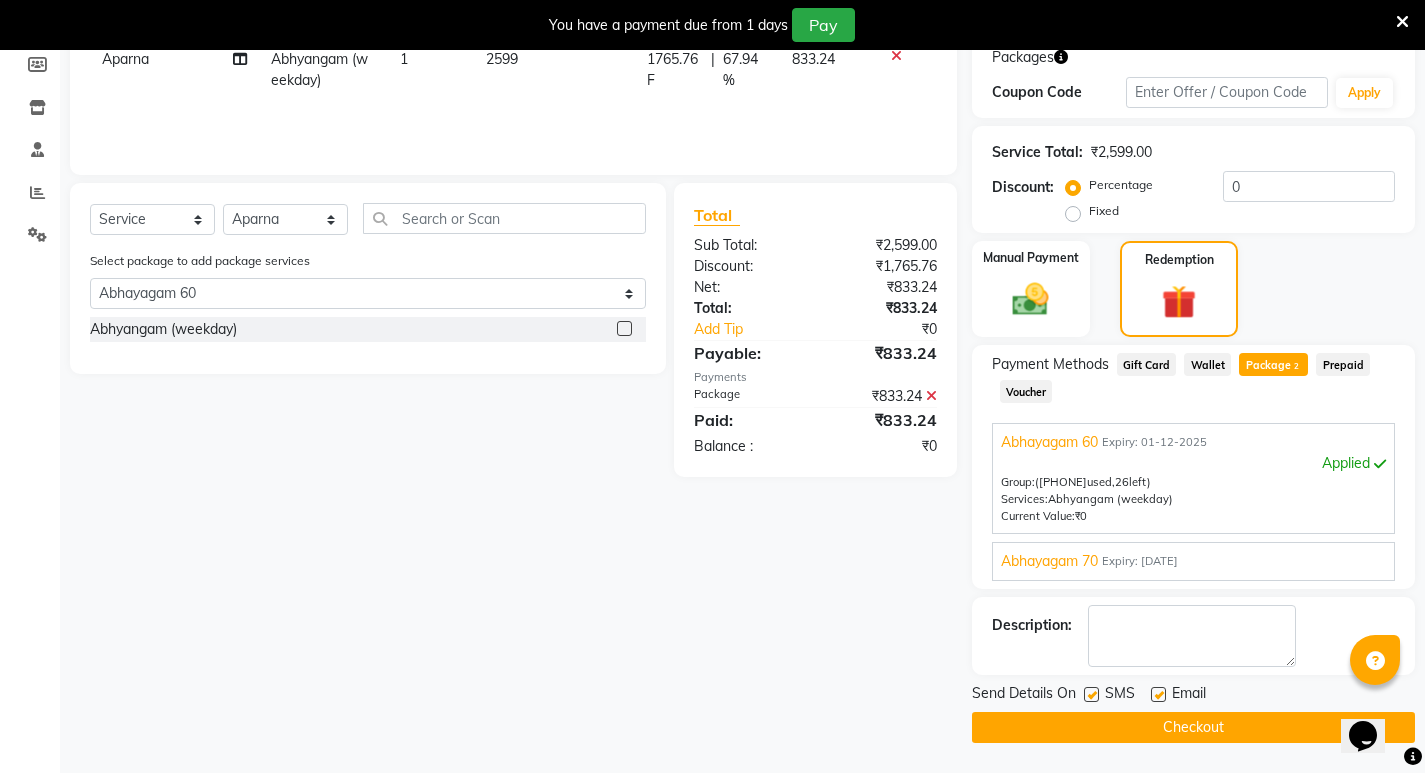click on "Checkout" 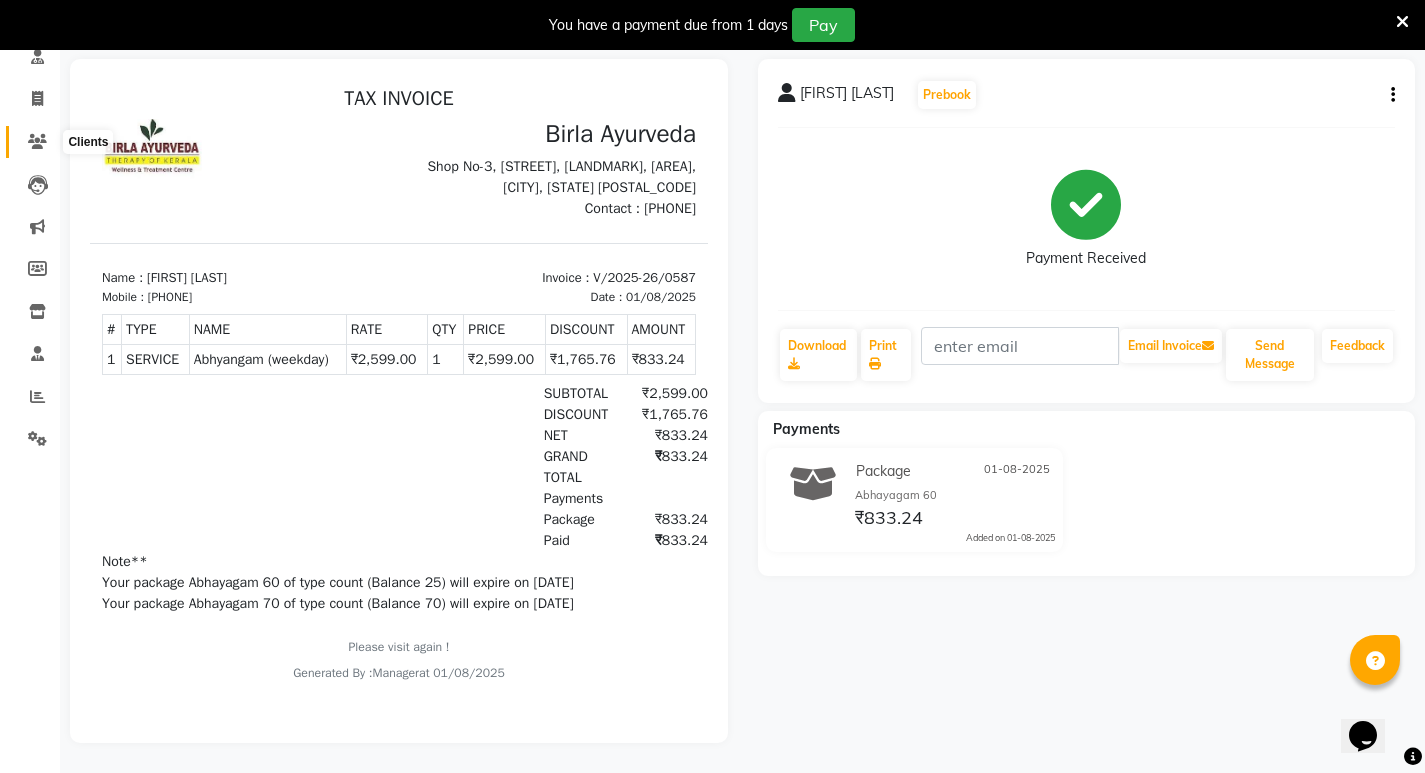 scroll, scrollTop: 0, scrollLeft: 0, axis: both 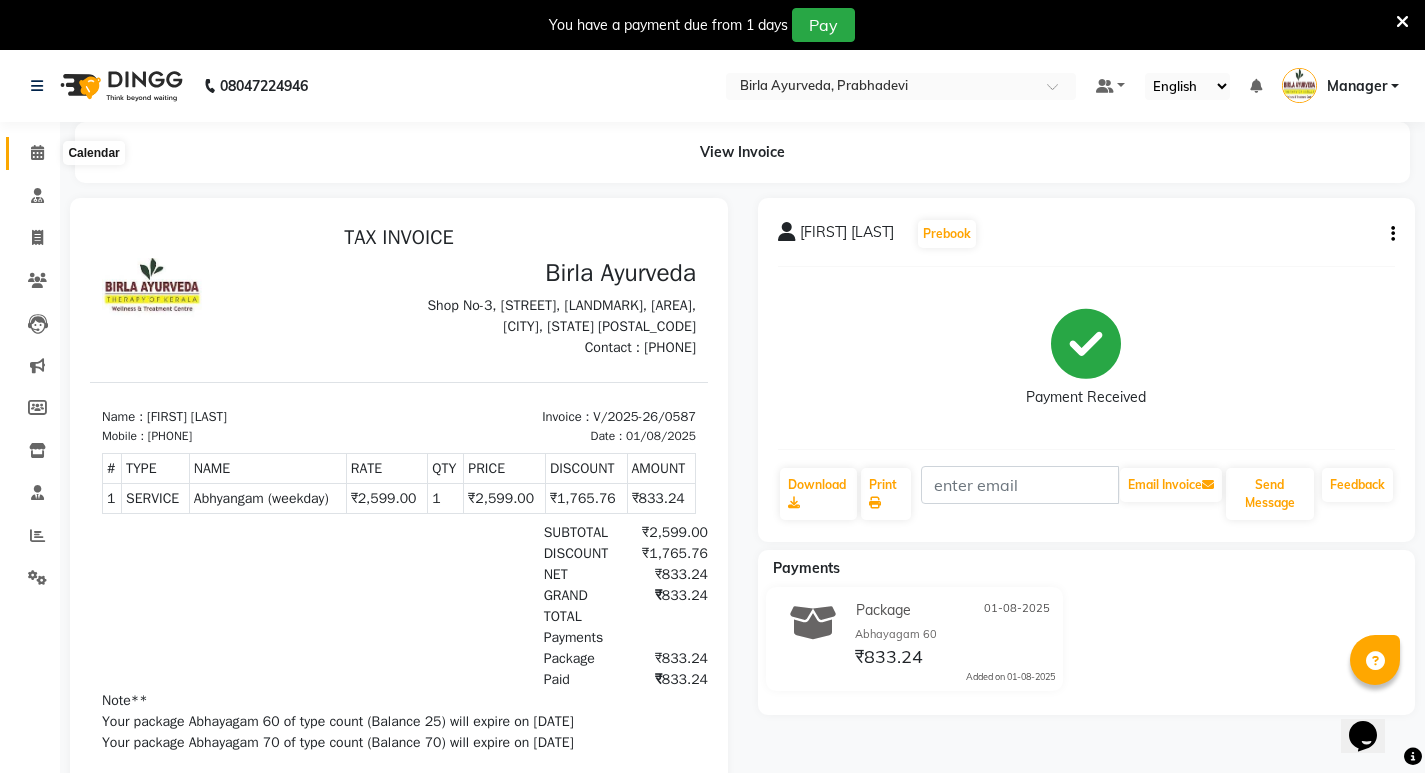 click 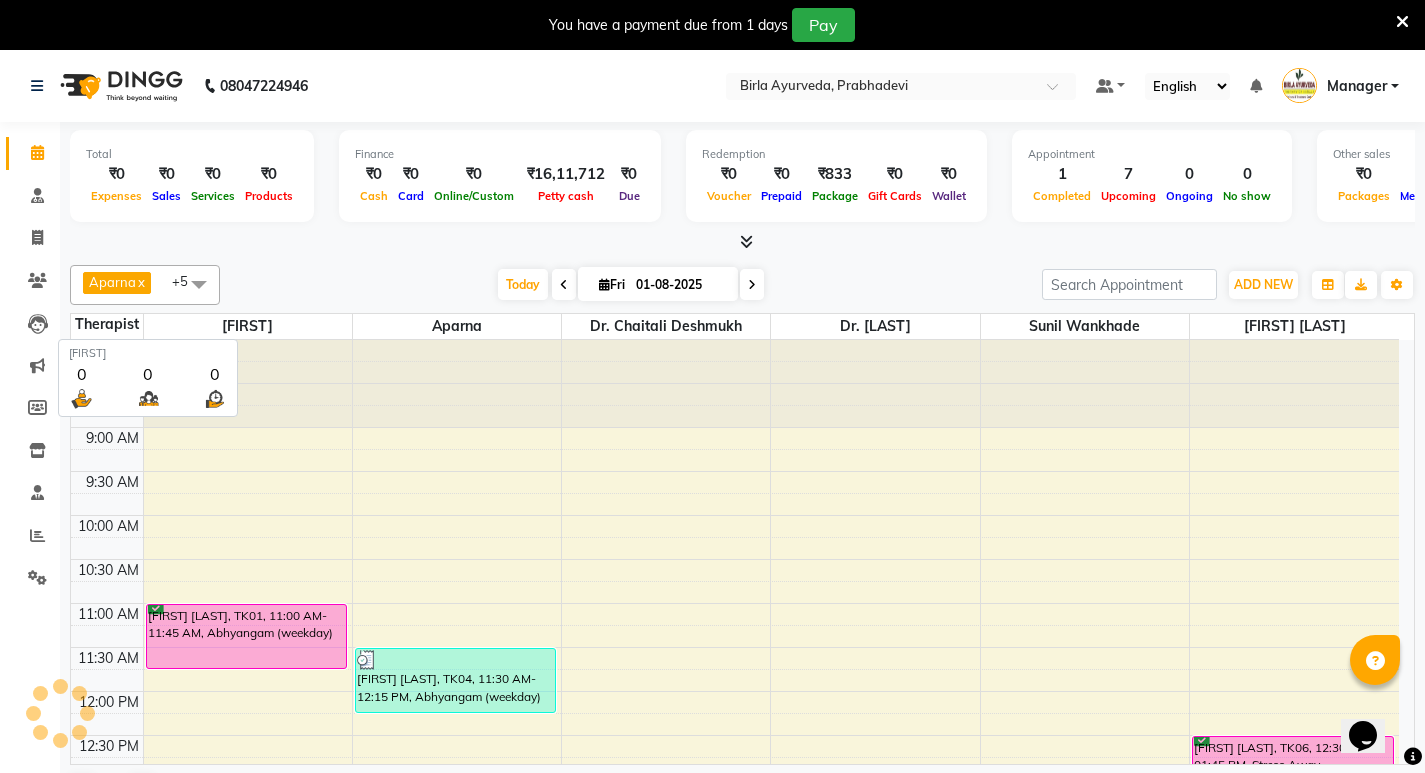 scroll, scrollTop: 0, scrollLeft: 0, axis: both 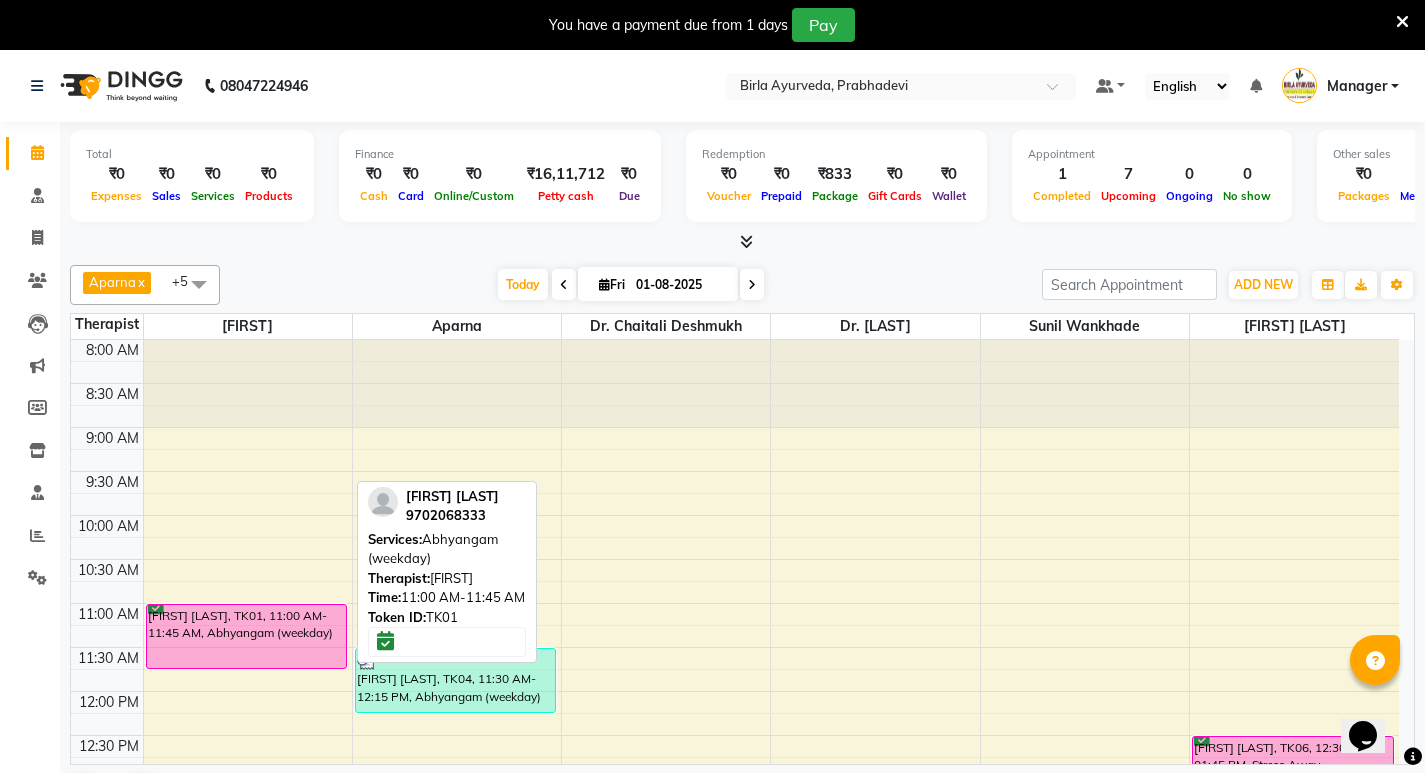 click on "[FIRST] [LAST], TK01, 11:00 AM-11:45 AM, Abhyangam  (weekday)" at bounding box center (246, 636) 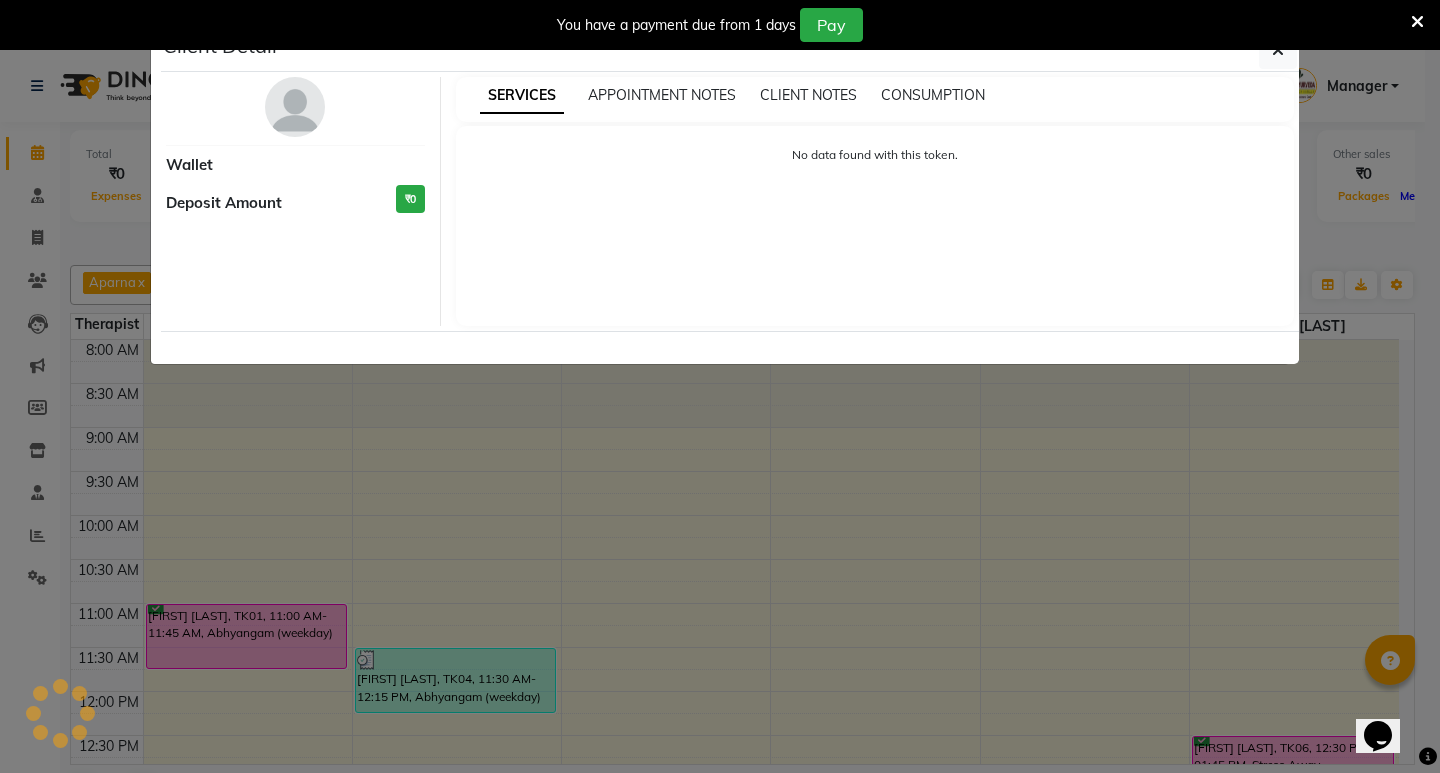 select on "6" 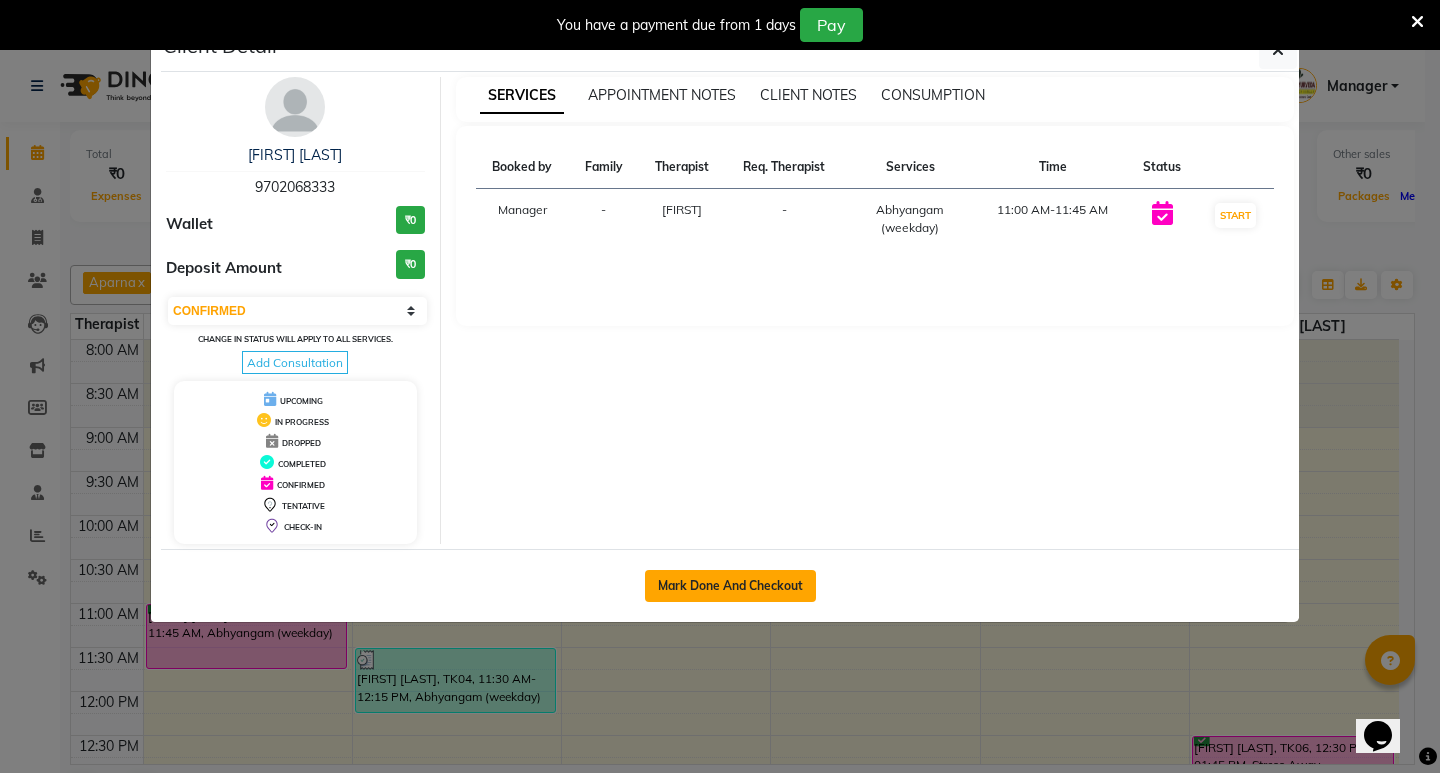 click on "Mark Done And Checkout" 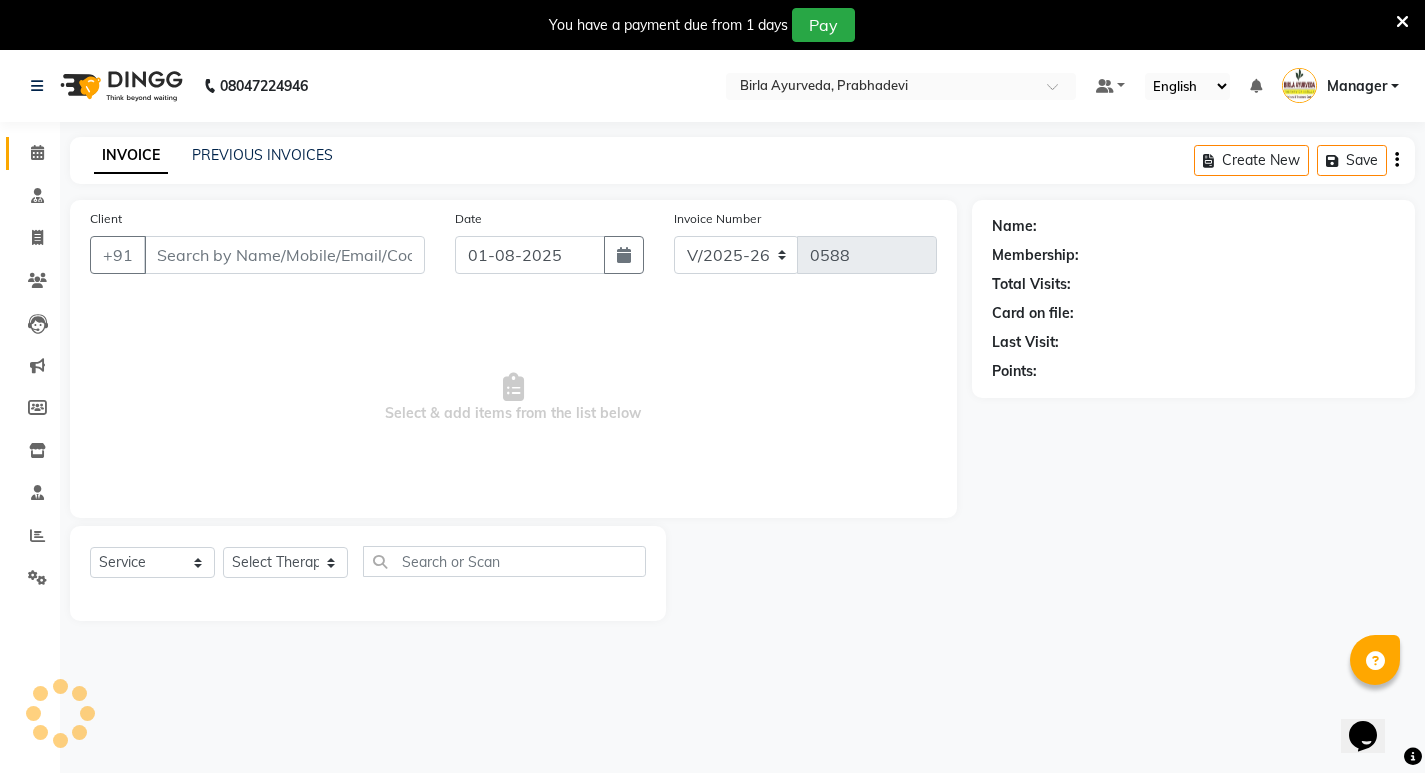 type on "9702068333" 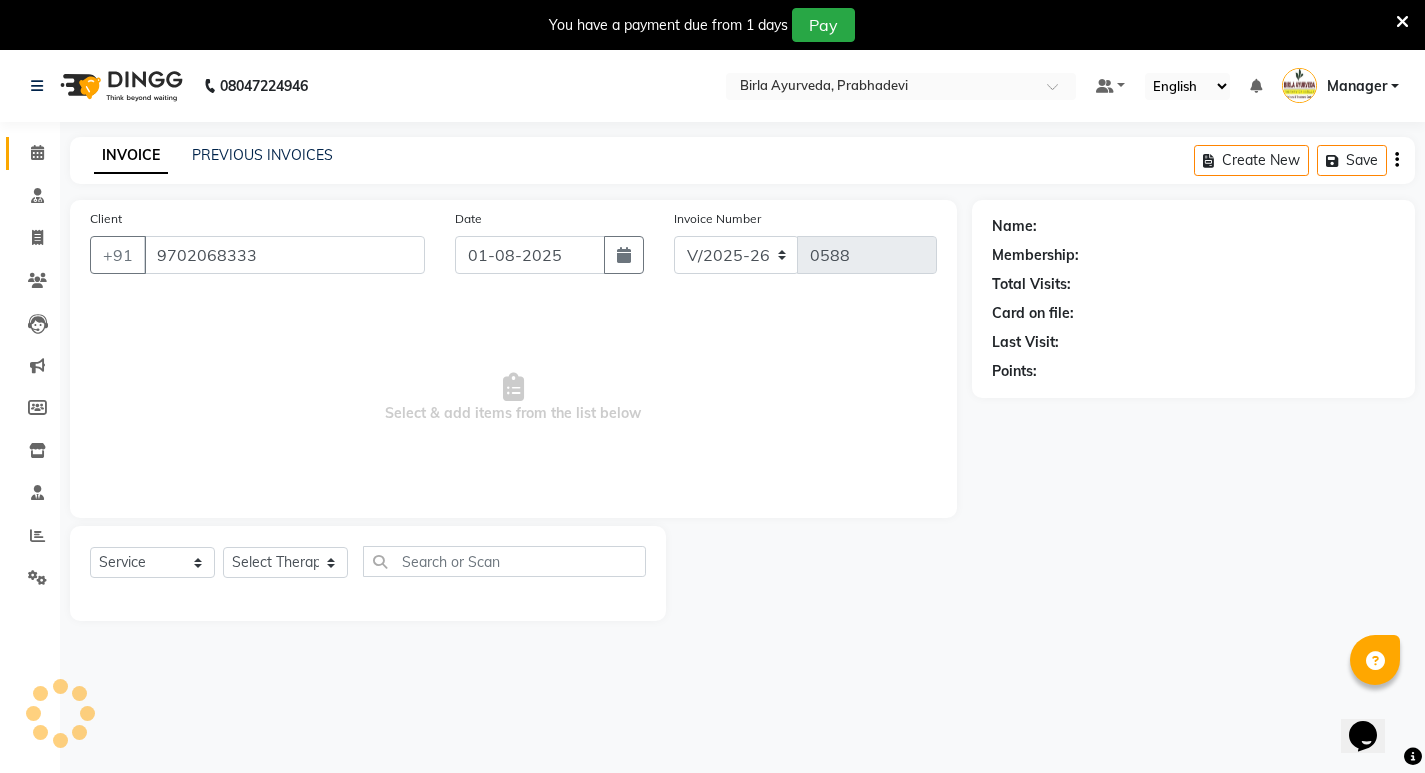 select on "53448" 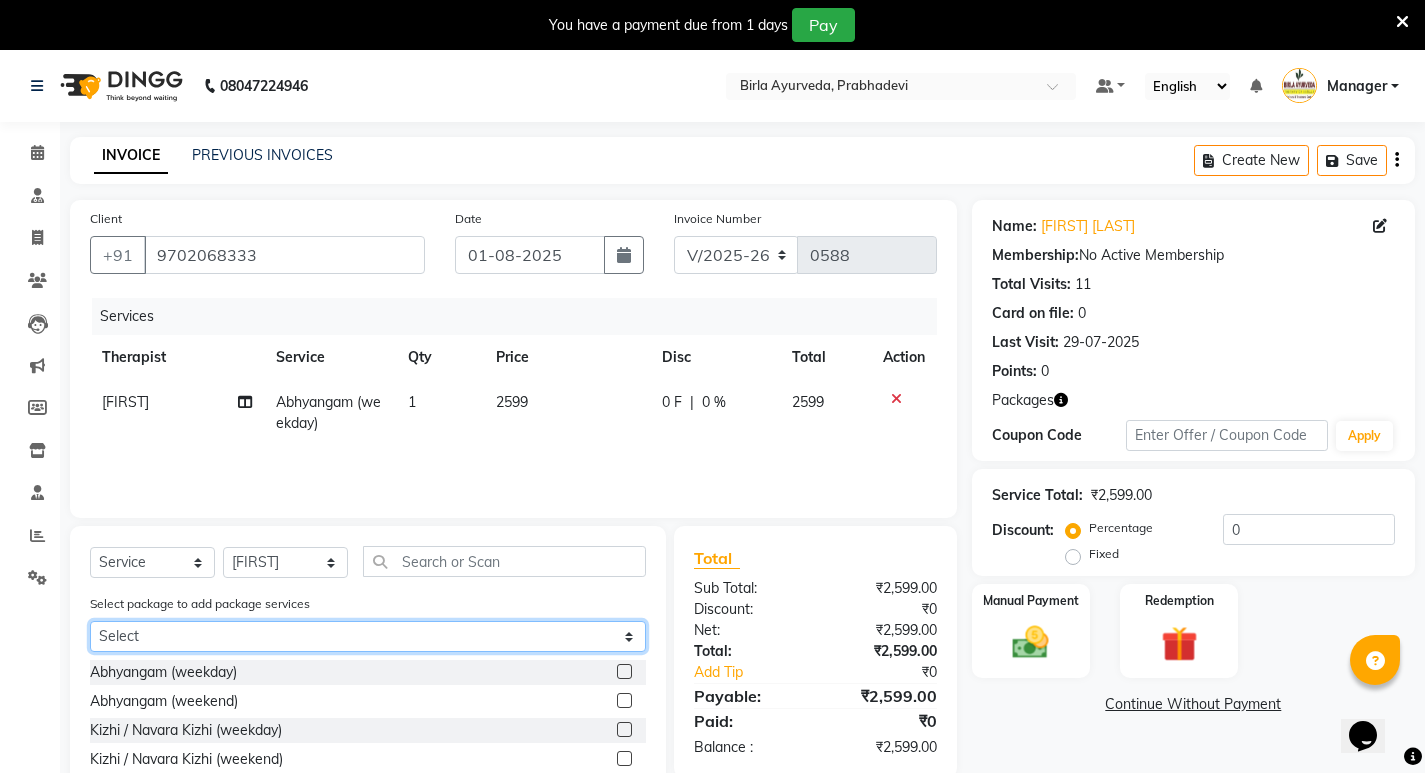 click on "Select Silver Membership ( Abhyangam ) 108" 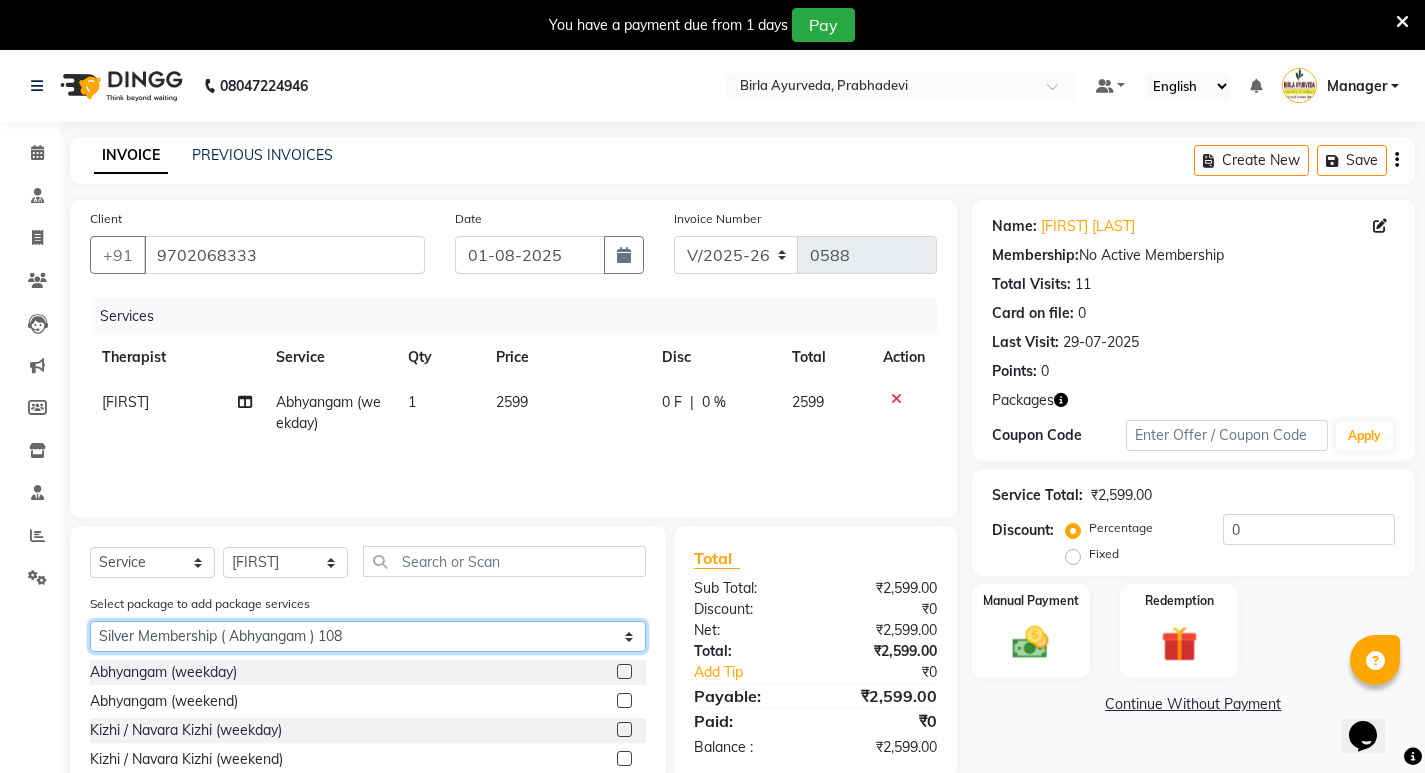 click on "Select Silver Membership ( Abhyangam ) 108" 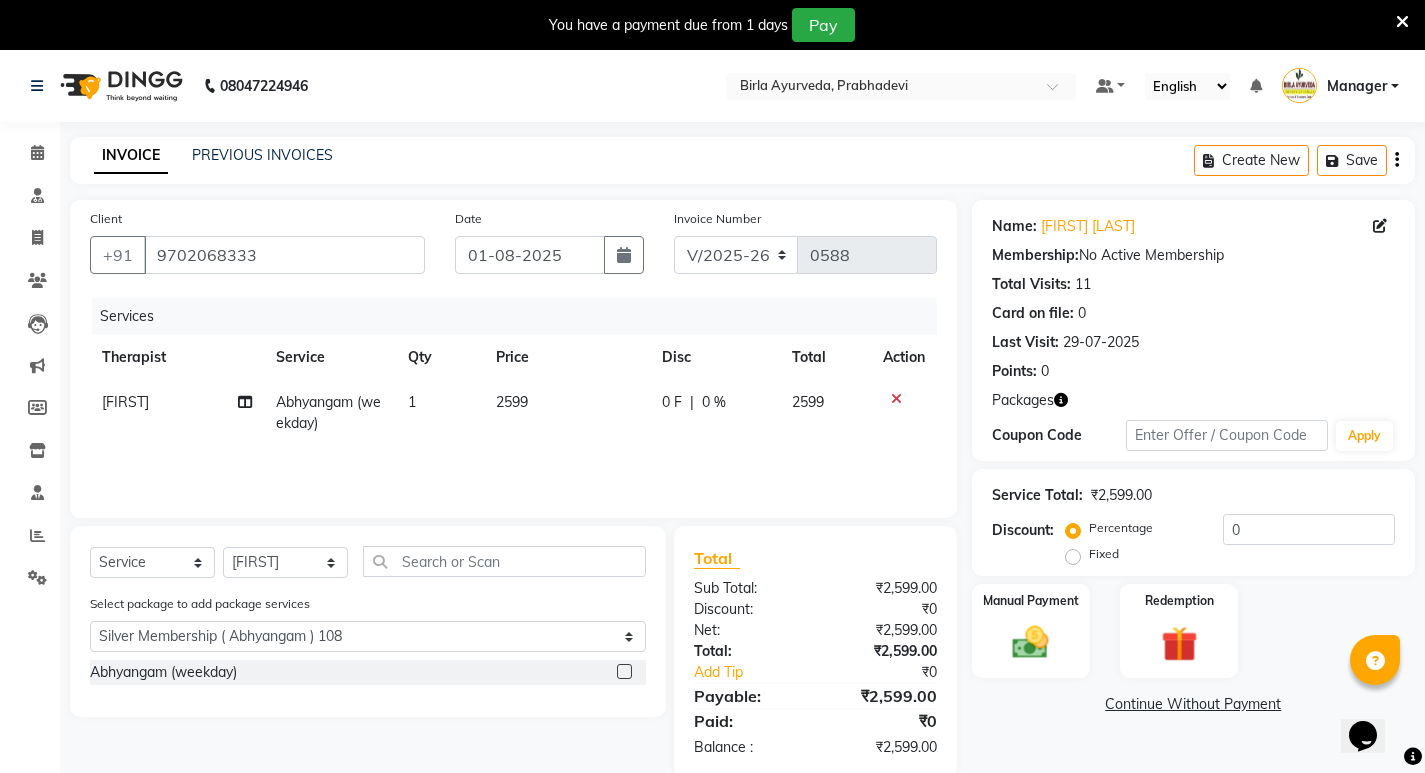 click 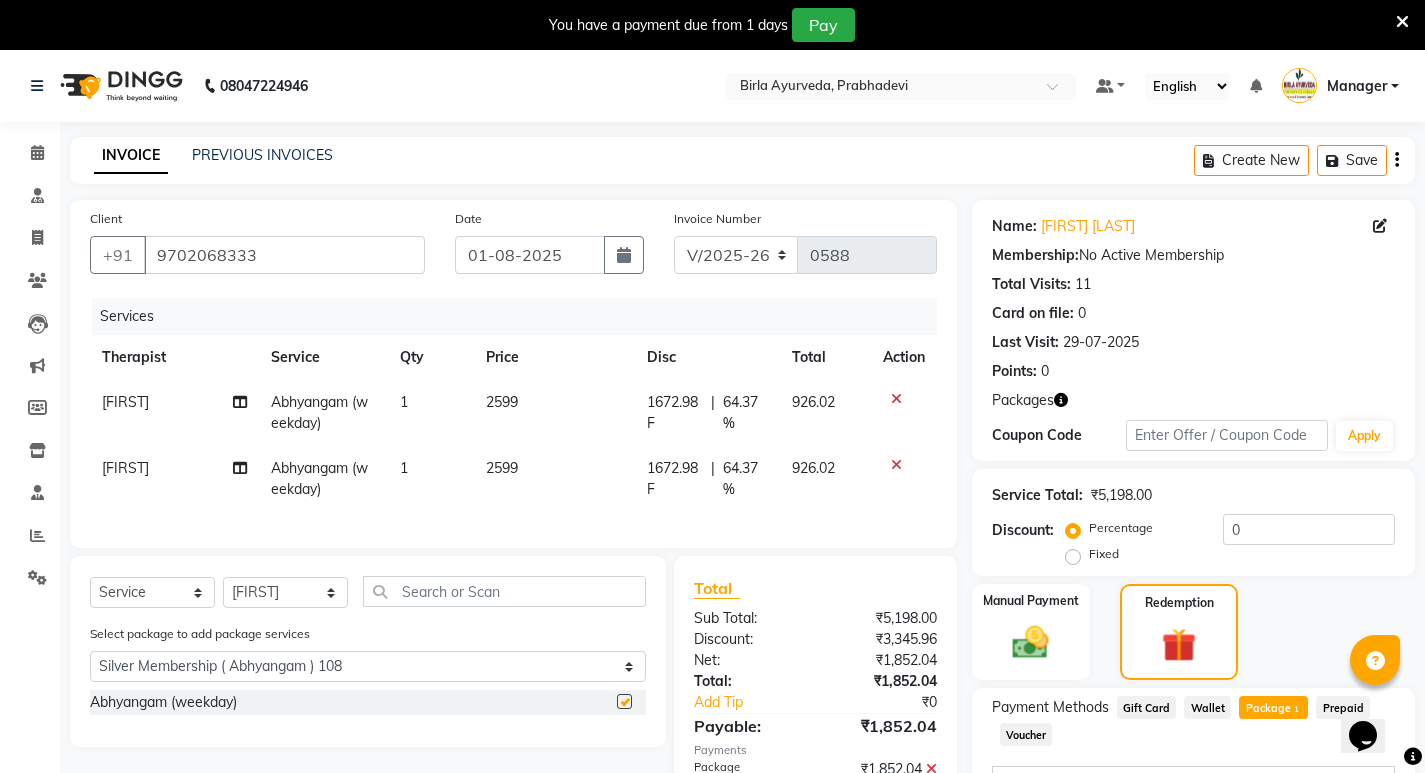 checkbox on "false" 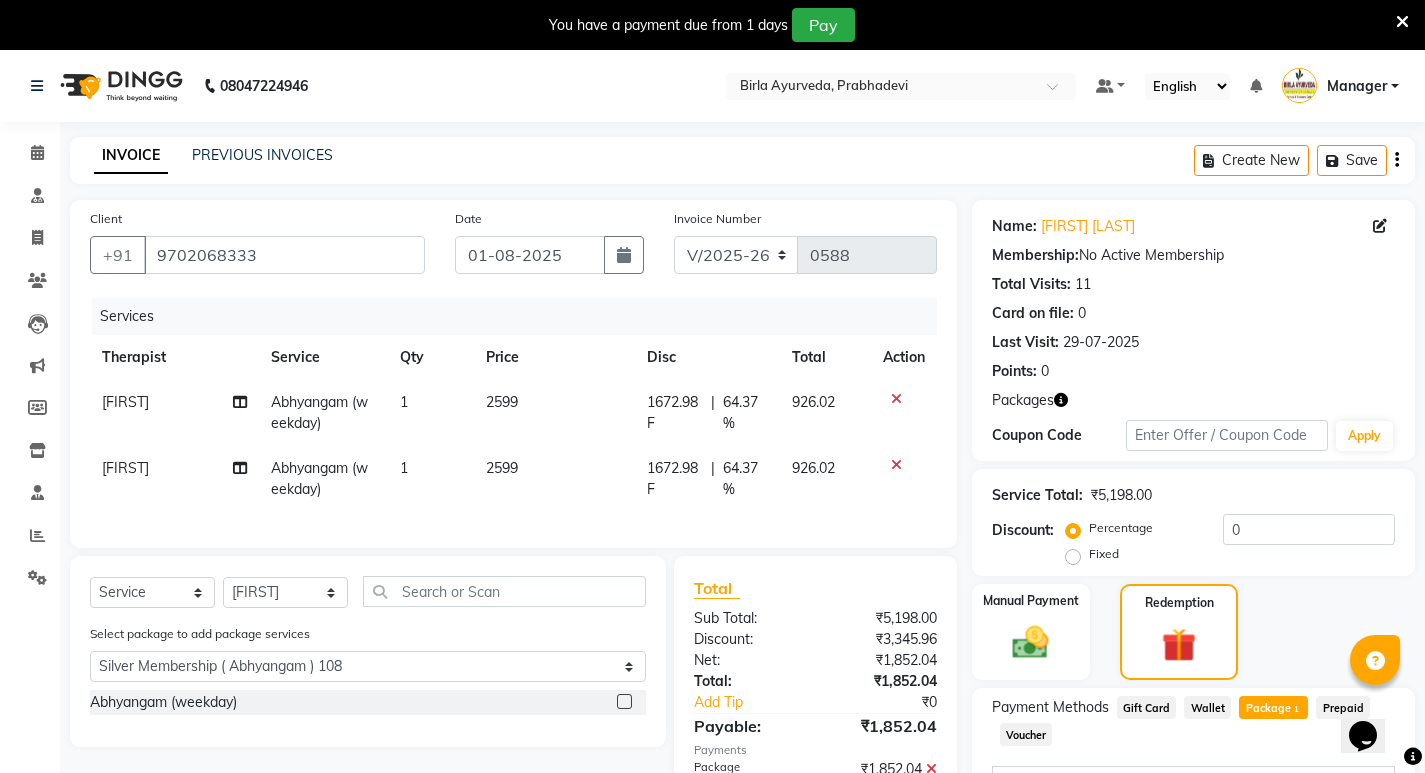 click 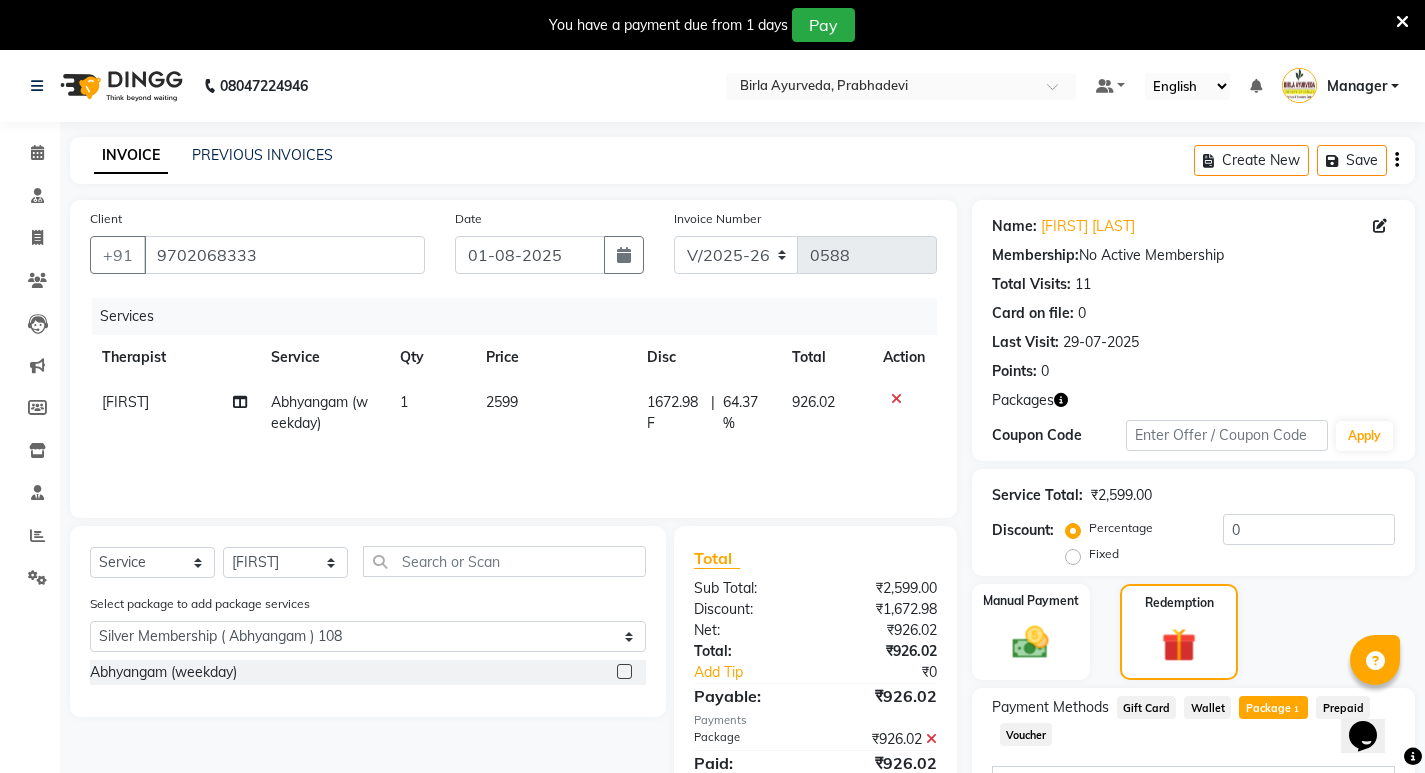 scroll, scrollTop: 296, scrollLeft: 0, axis: vertical 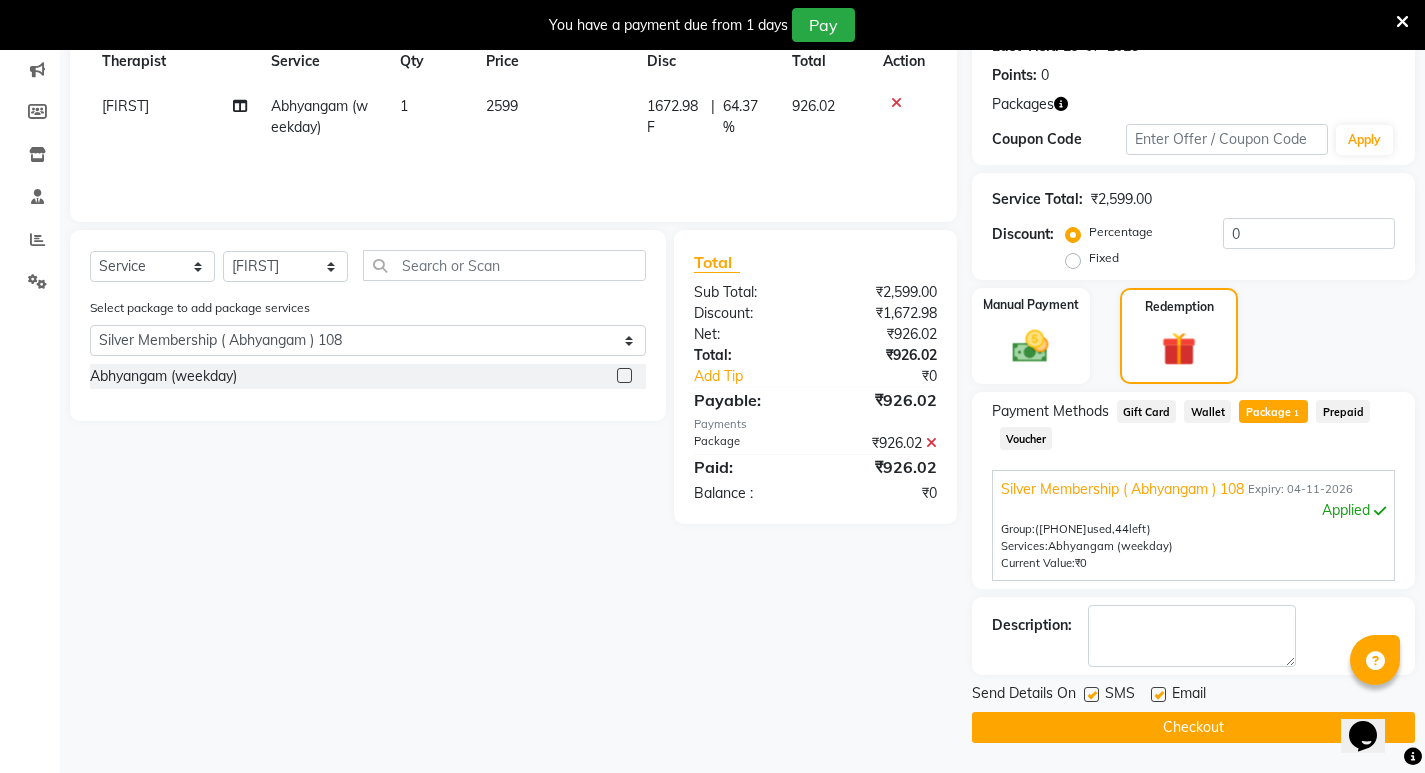 drag, startPoint x: 1094, startPoint y: 693, endPoint x: 1154, endPoint y: 698, distance: 60.207973 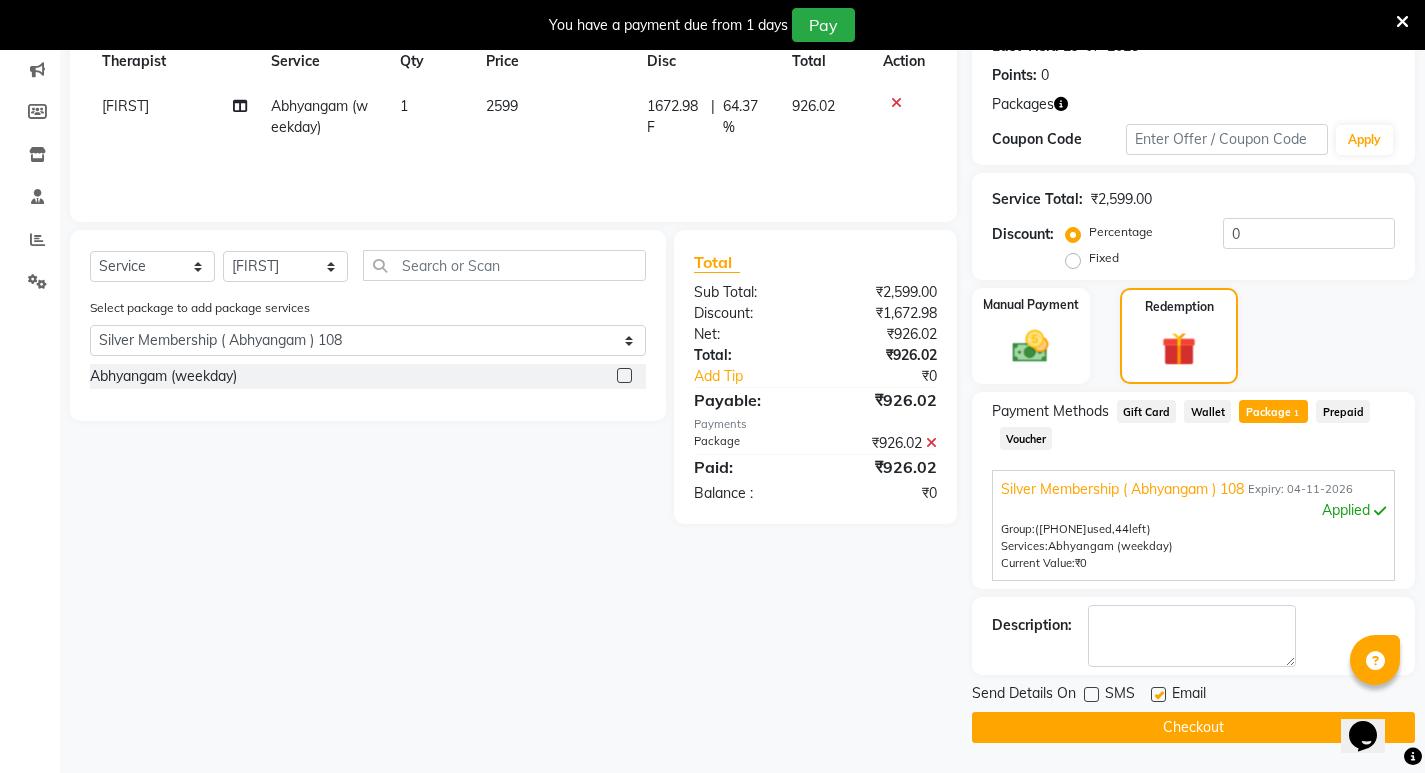 click 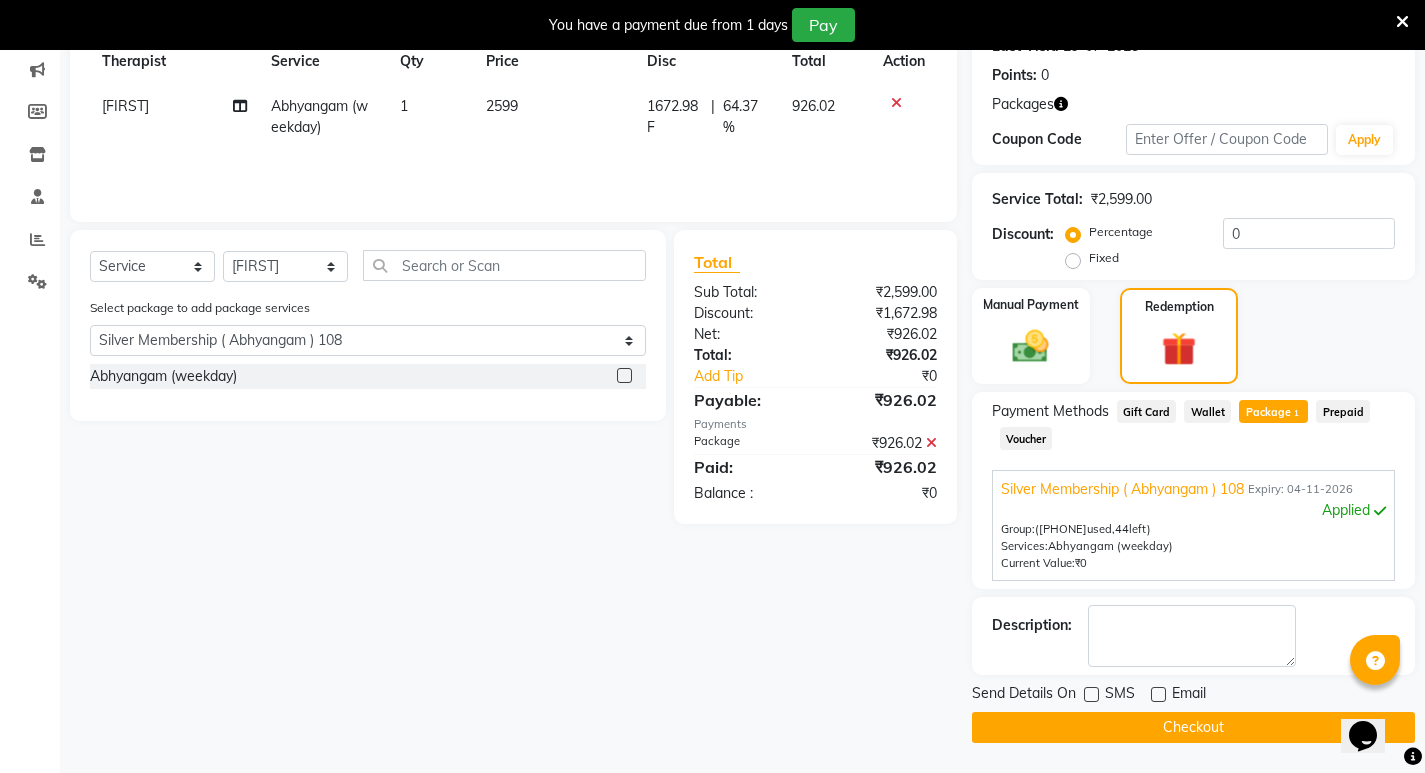 click on "Checkout" 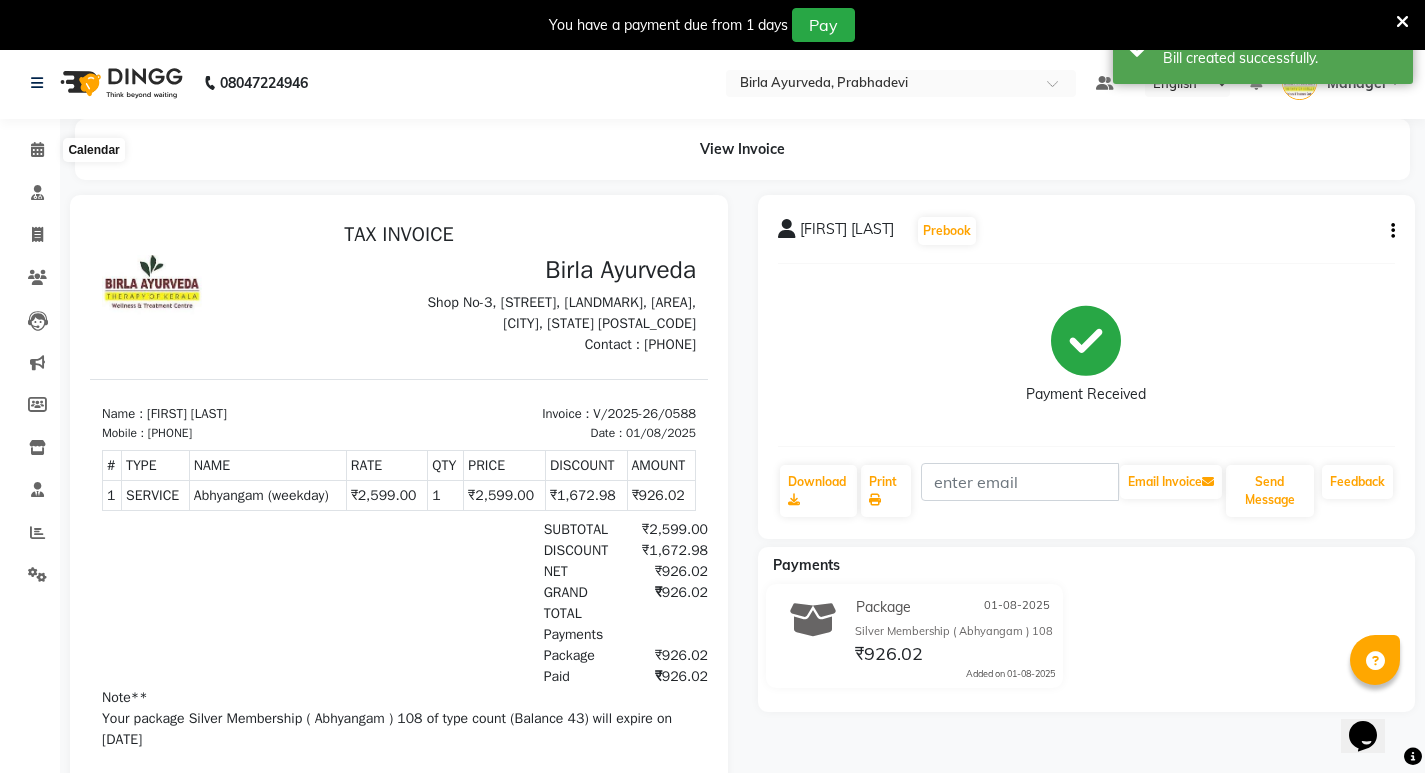 scroll, scrollTop: 0, scrollLeft: 0, axis: both 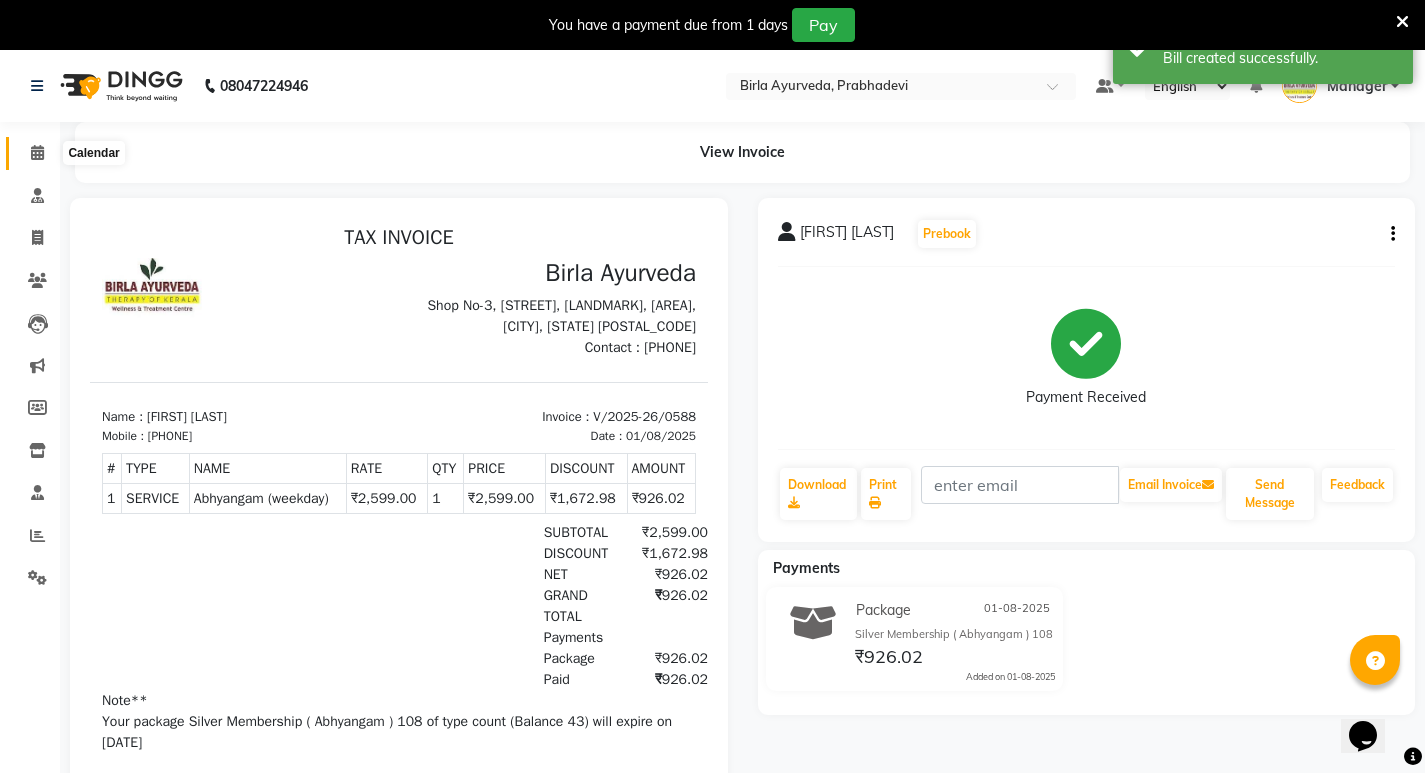click 